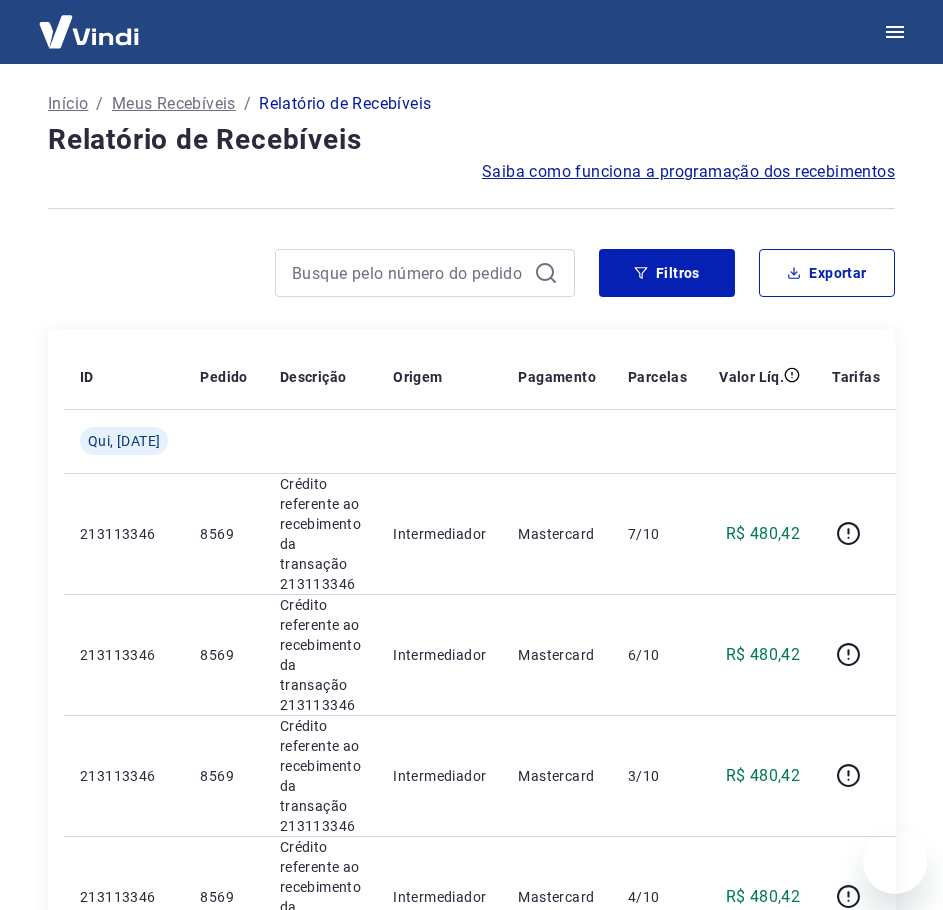 scroll, scrollTop: 133, scrollLeft: 0, axis: vertical 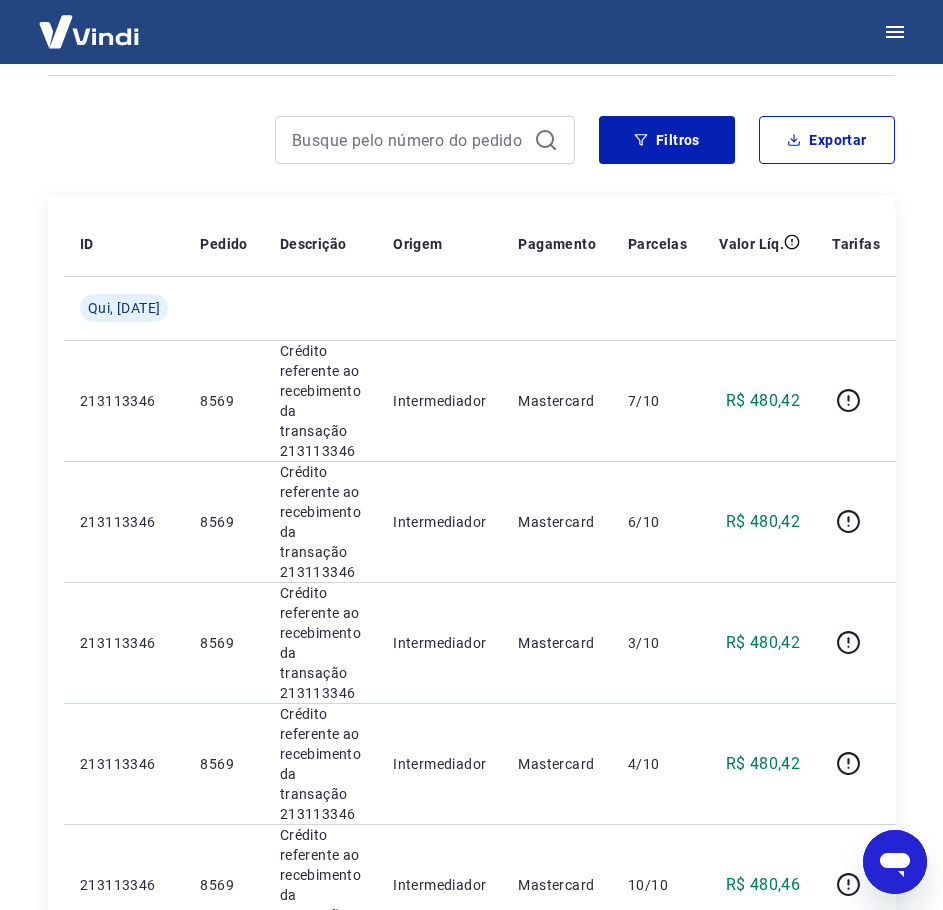 drag, startPoint x: 281, startPoint y: 415, endPoint x: 318, endPoint y: 24, distance: 392.74673 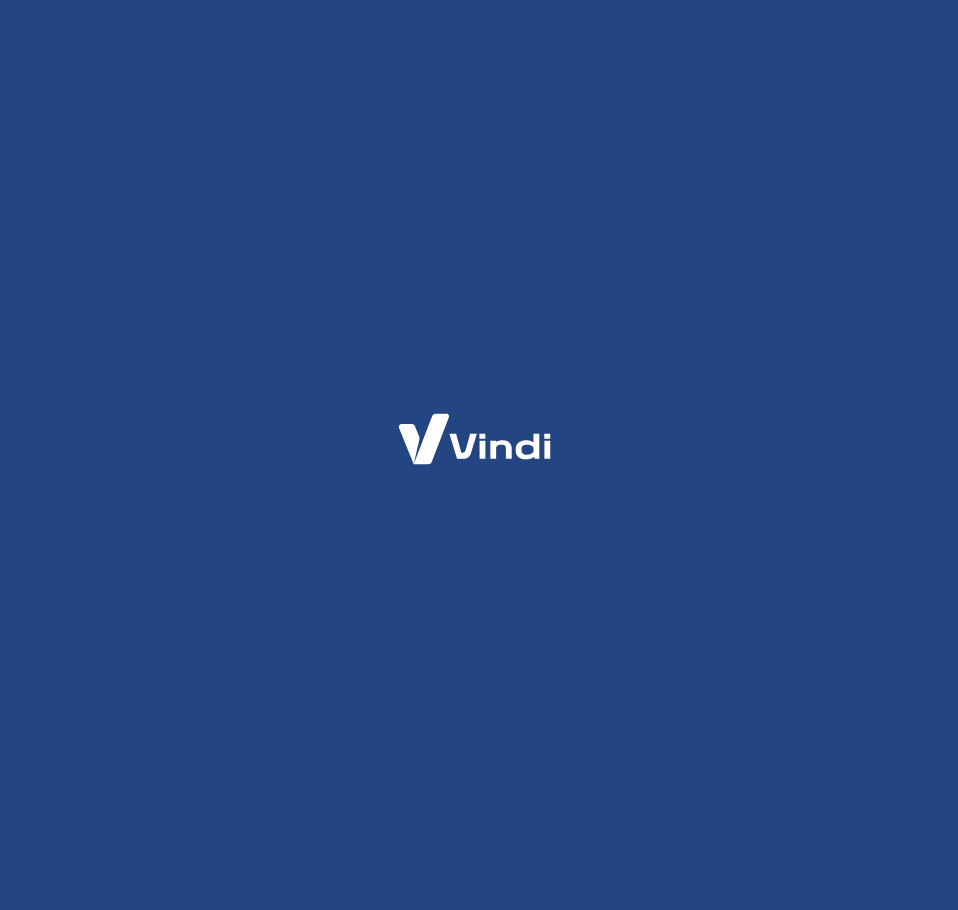 scroll, scrollTop: 0, scrollLeft: 0, axis: both 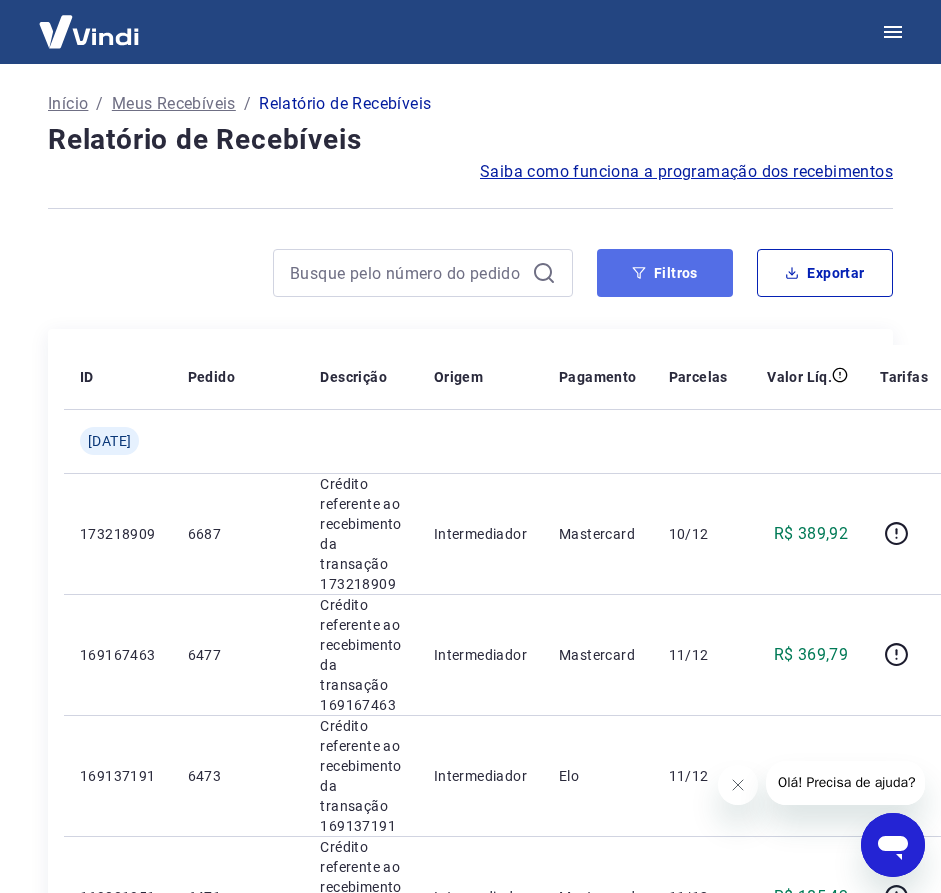 click on "Filtros" at bounding box center [665, 273] 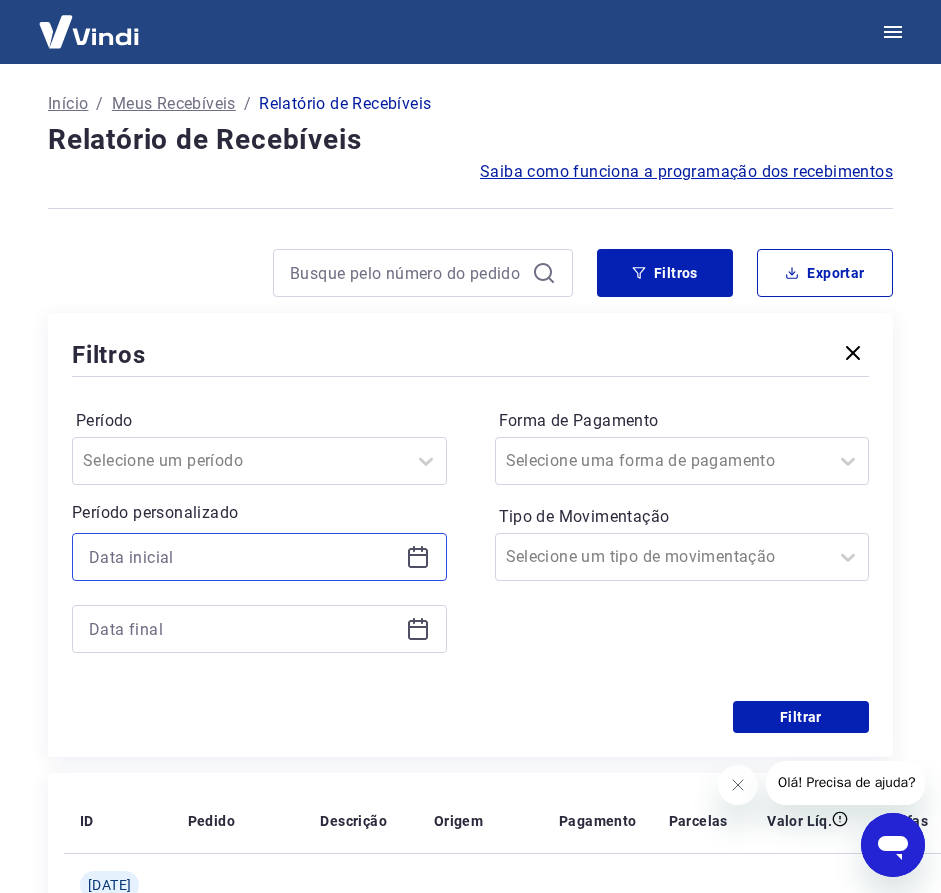click at bounding box center [243, 557] 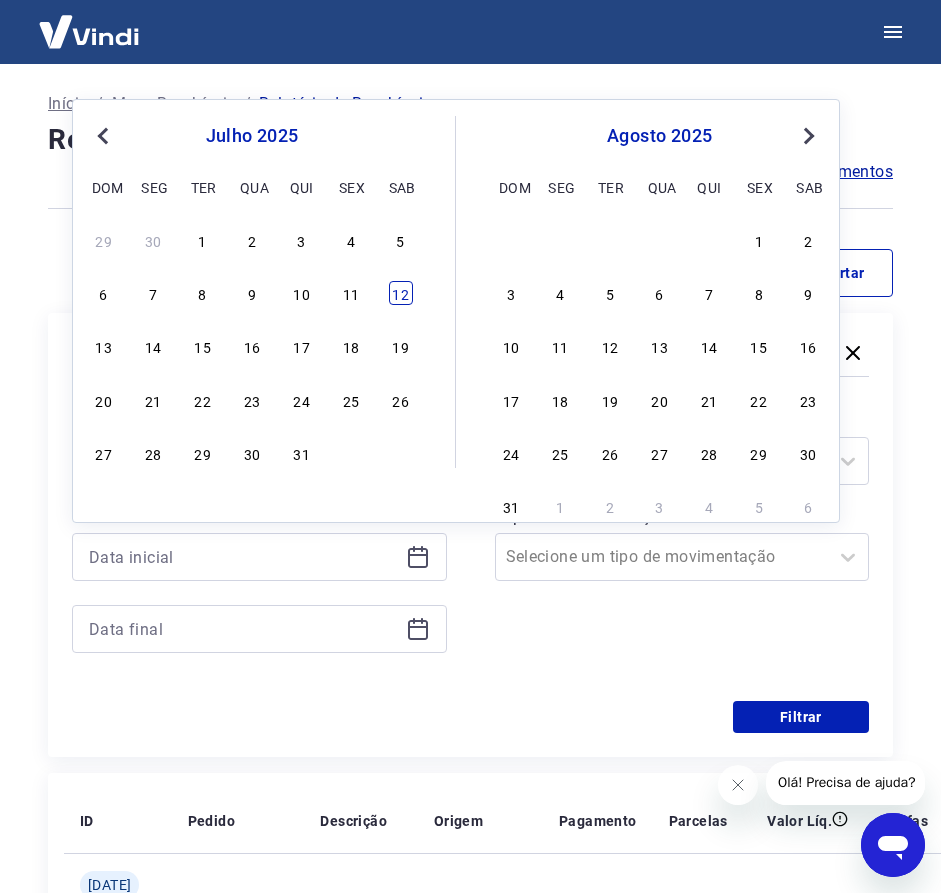 click on "12" at bounding box center [401, 293] 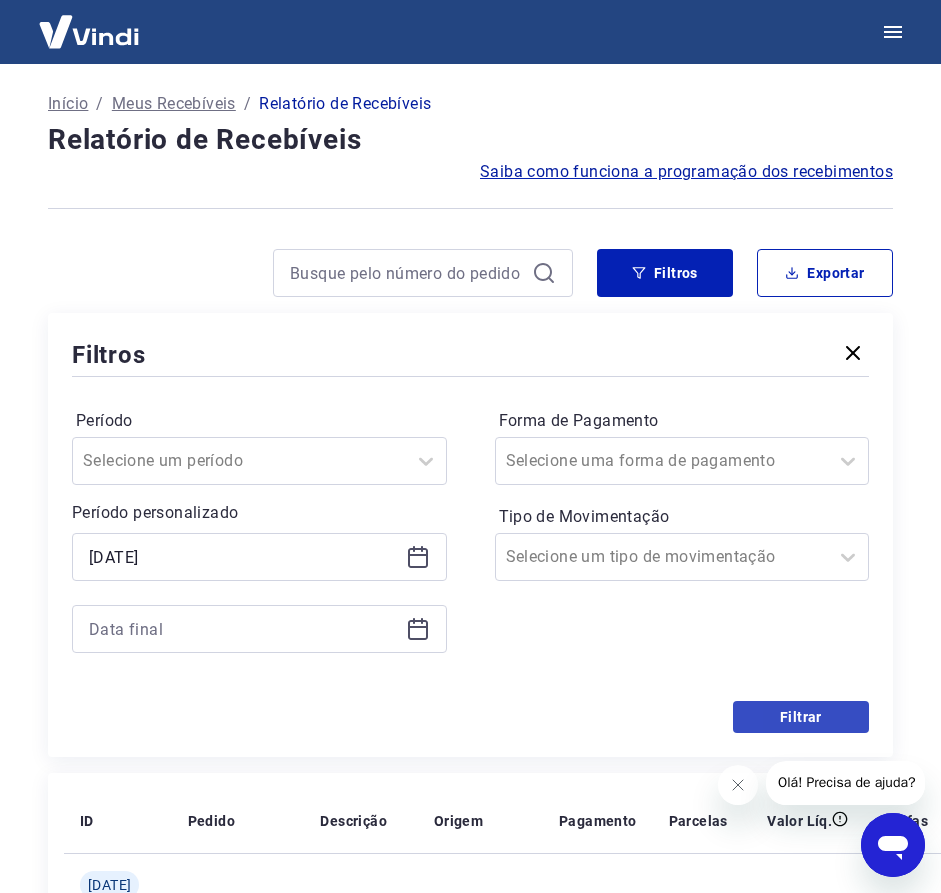 type on "12/07/2025" 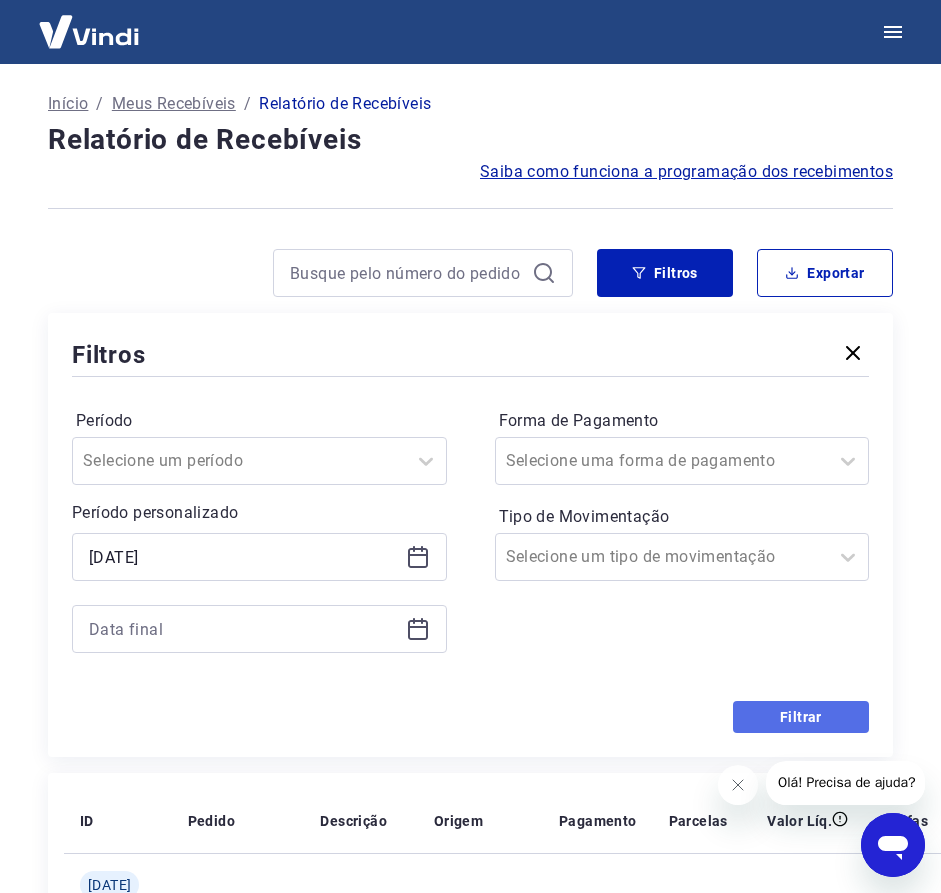 click on "Filtrar" at bounding box center (801, 717) 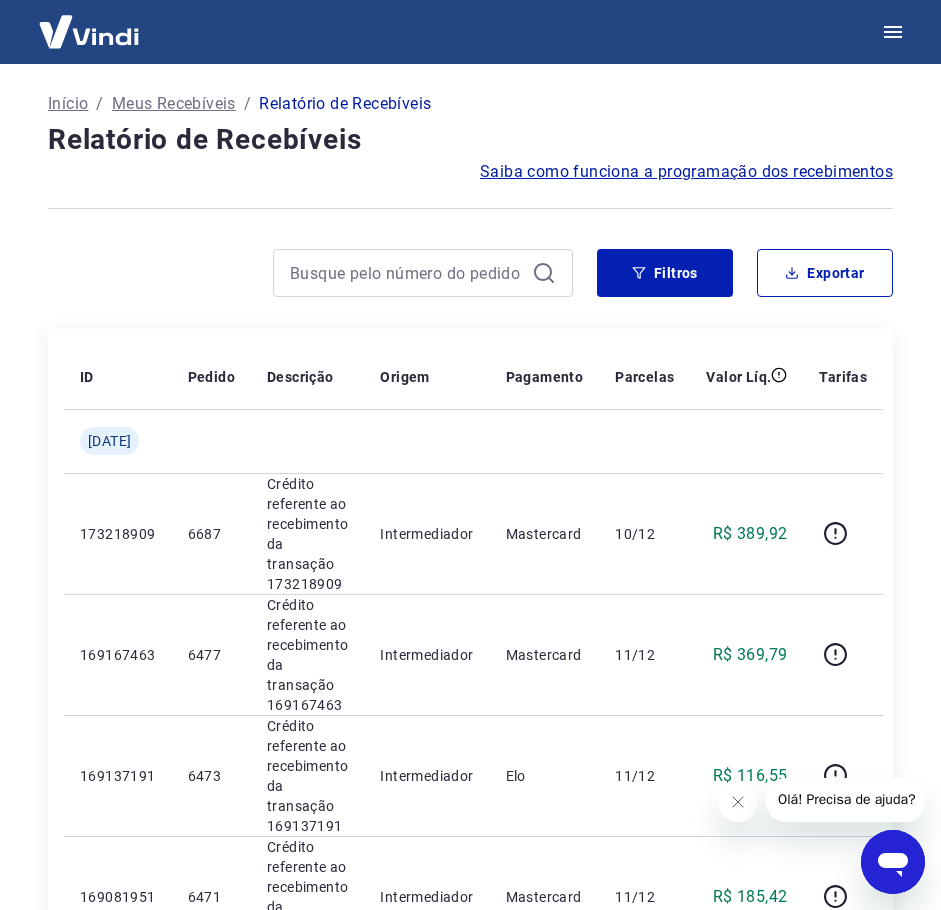 scroll, scrollTop: 467, scrollLeft: 0, axis: vertical 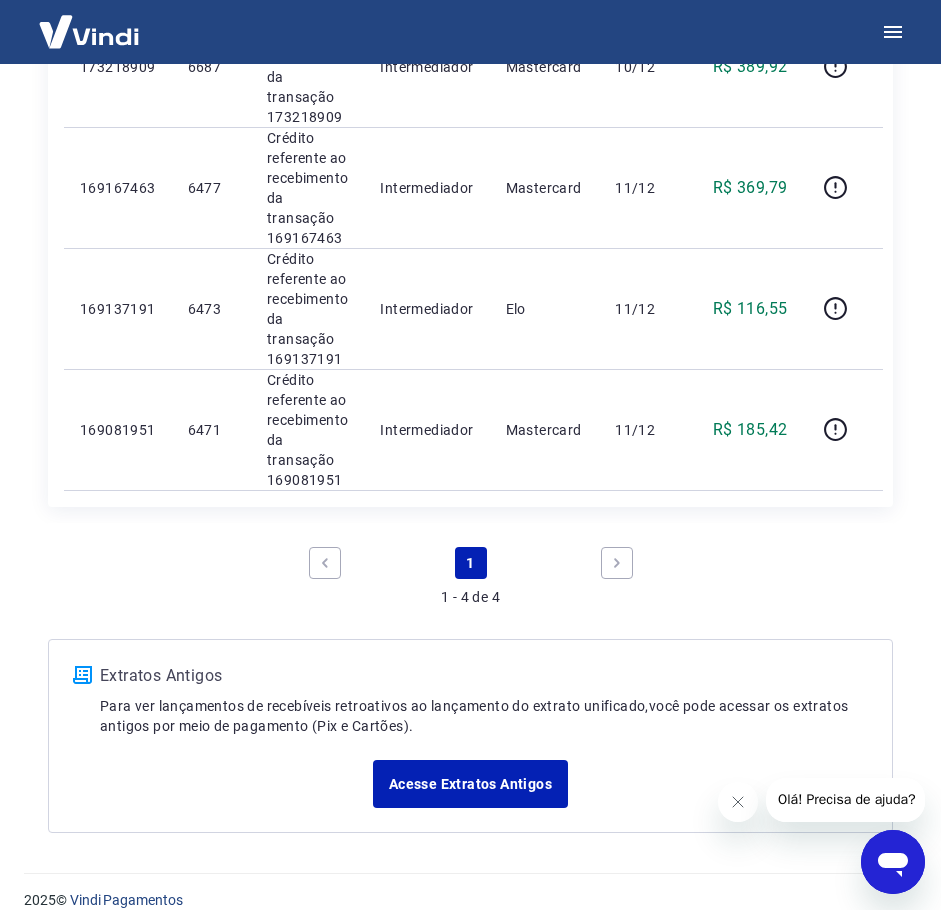 click on "Extratos Antigos Para ver lançamentos de recebíveis retroativos ao lançamento do extrato unificado,   você pode acessar os extratos antigos por meio de pagamento (Pix e Cartões). Acesse Extratos Antigos" at bounding box center (470, 736) 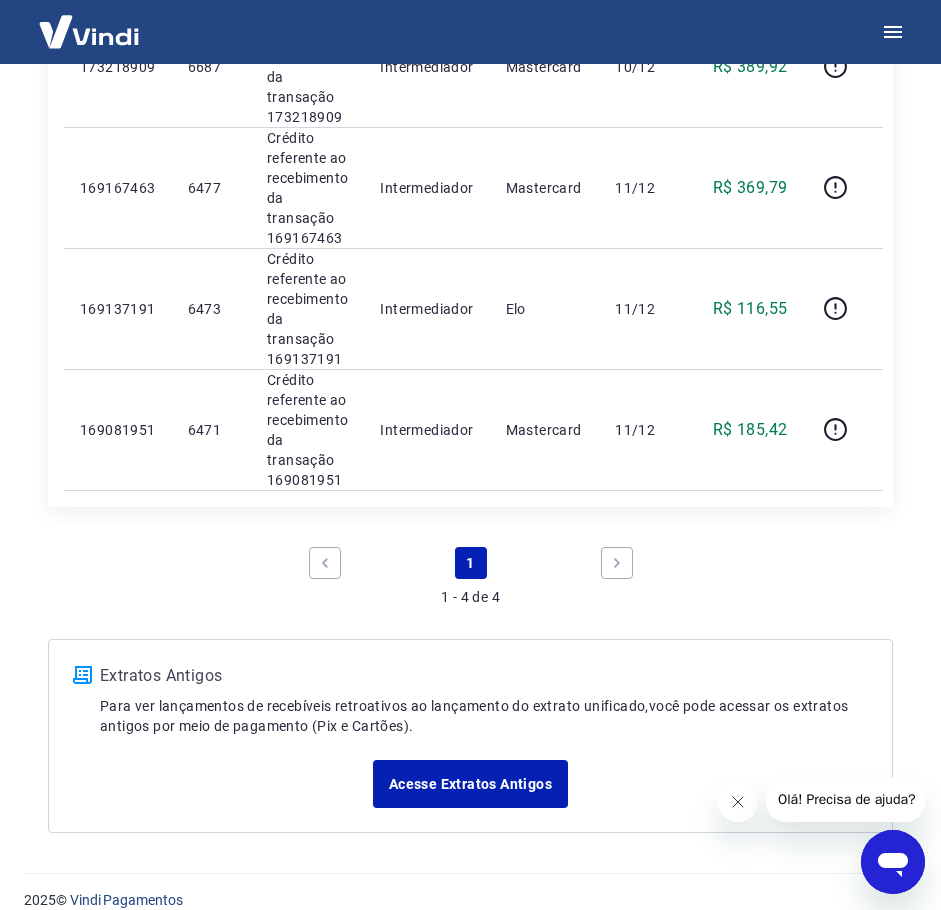 click 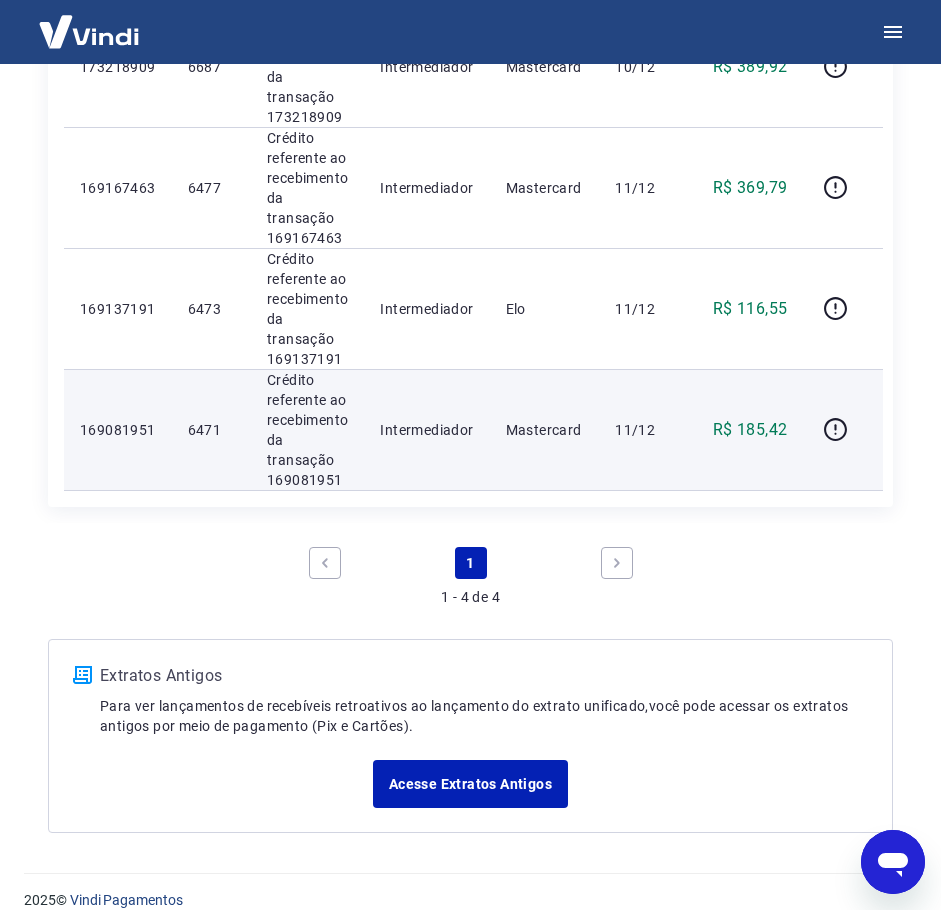 click on "Crédito referente ao recebimento da transação 169081951" at bounding box center [307, 430] 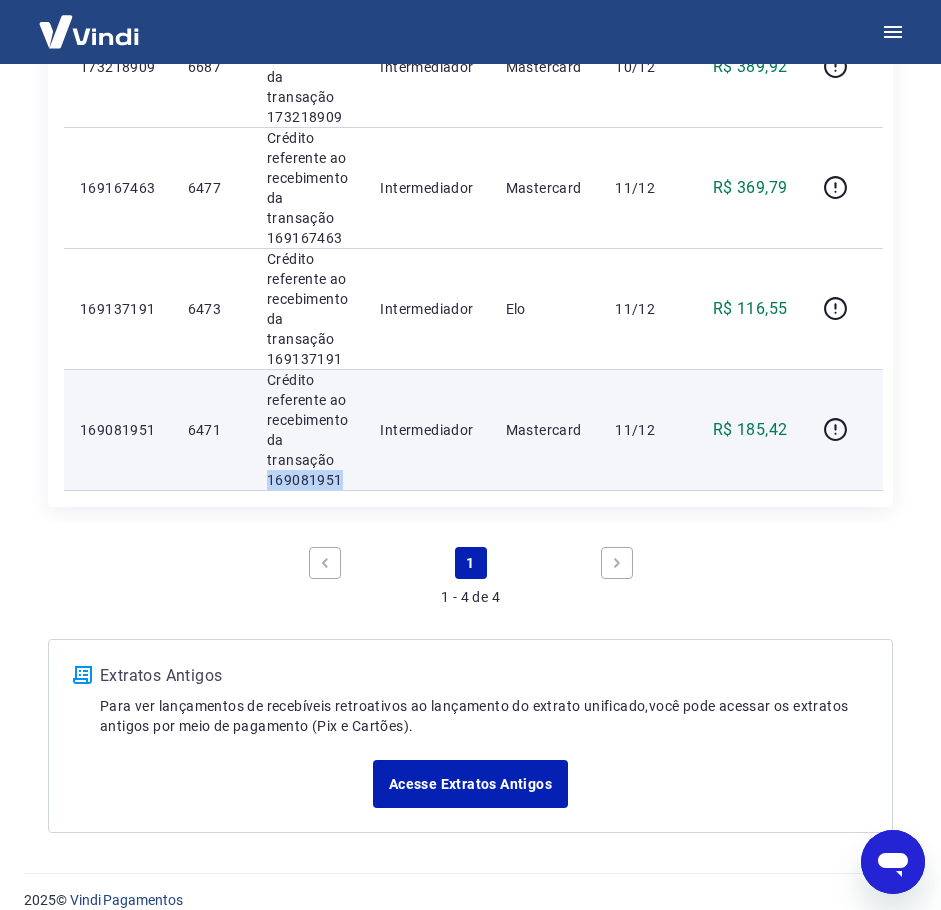 copy on "169081951" 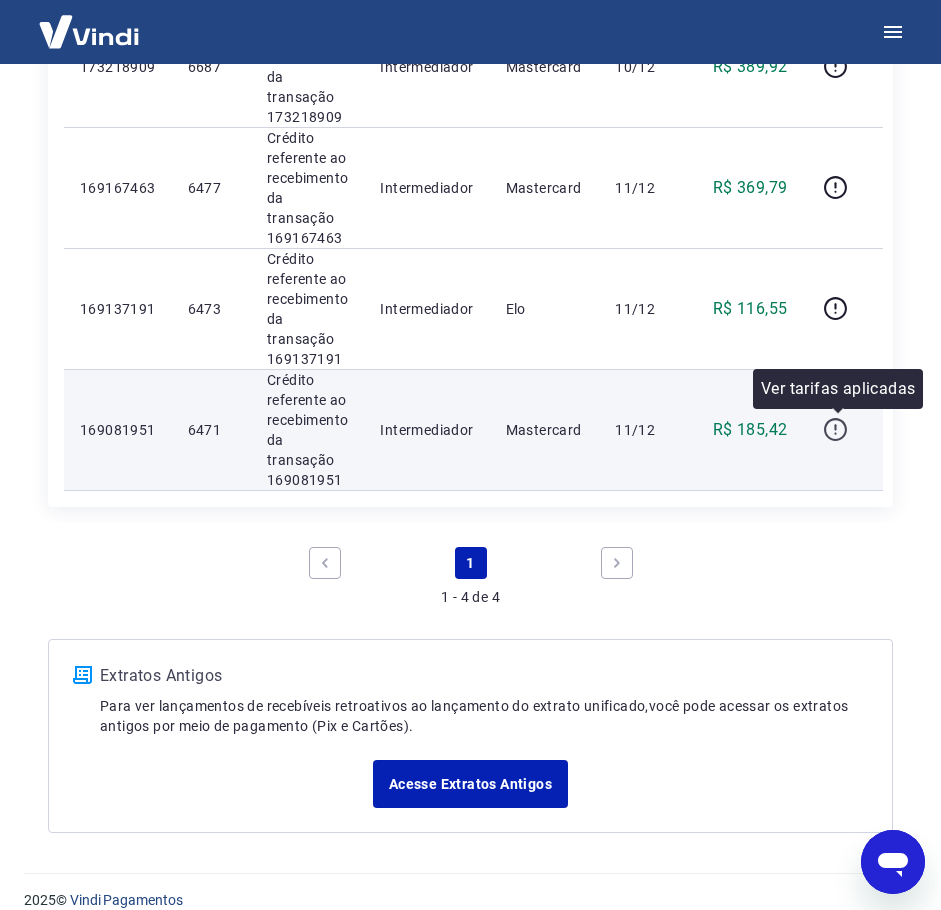 click 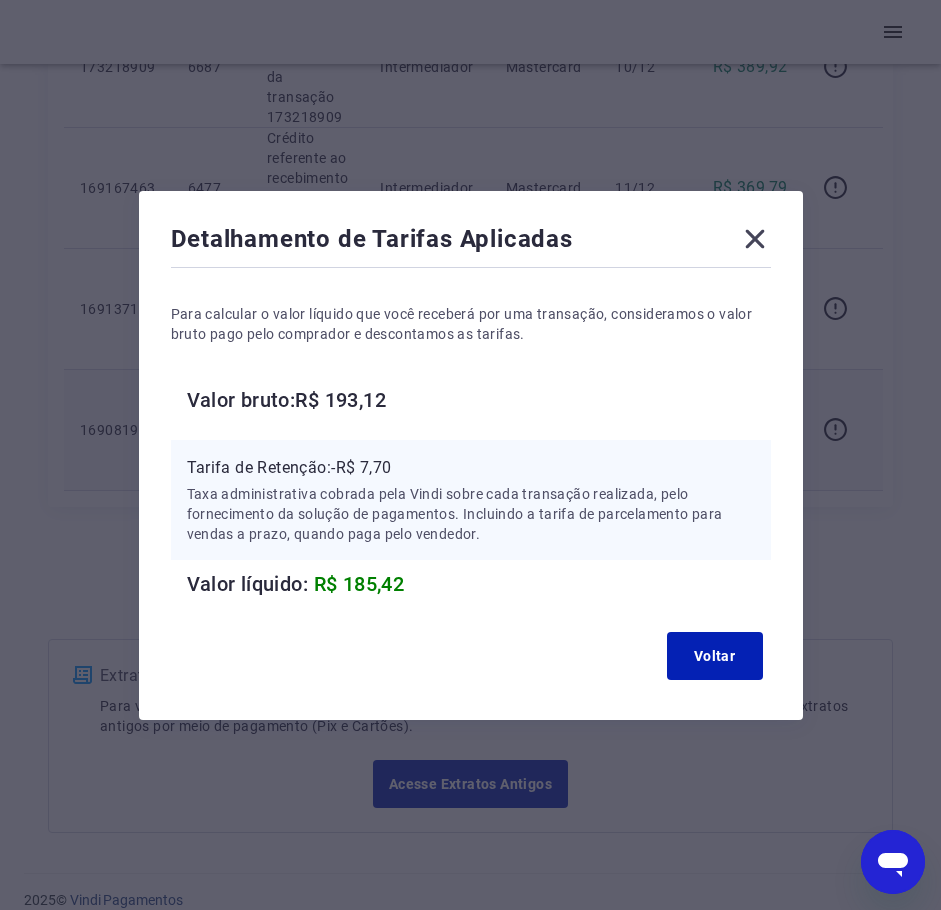 click on "Valor bruto:  R$ 193,12" at bounding box center [479, 400] 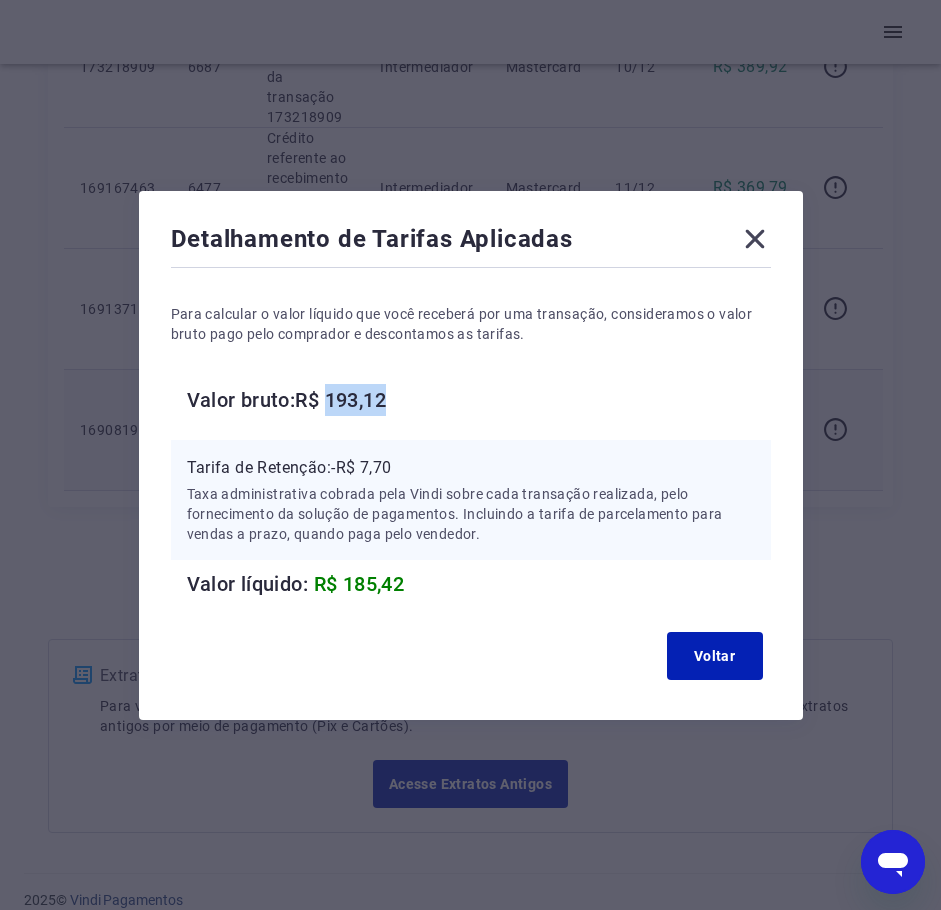 click on "Valor bruto:  R$ 193,12" at bounding box center [479, 400] 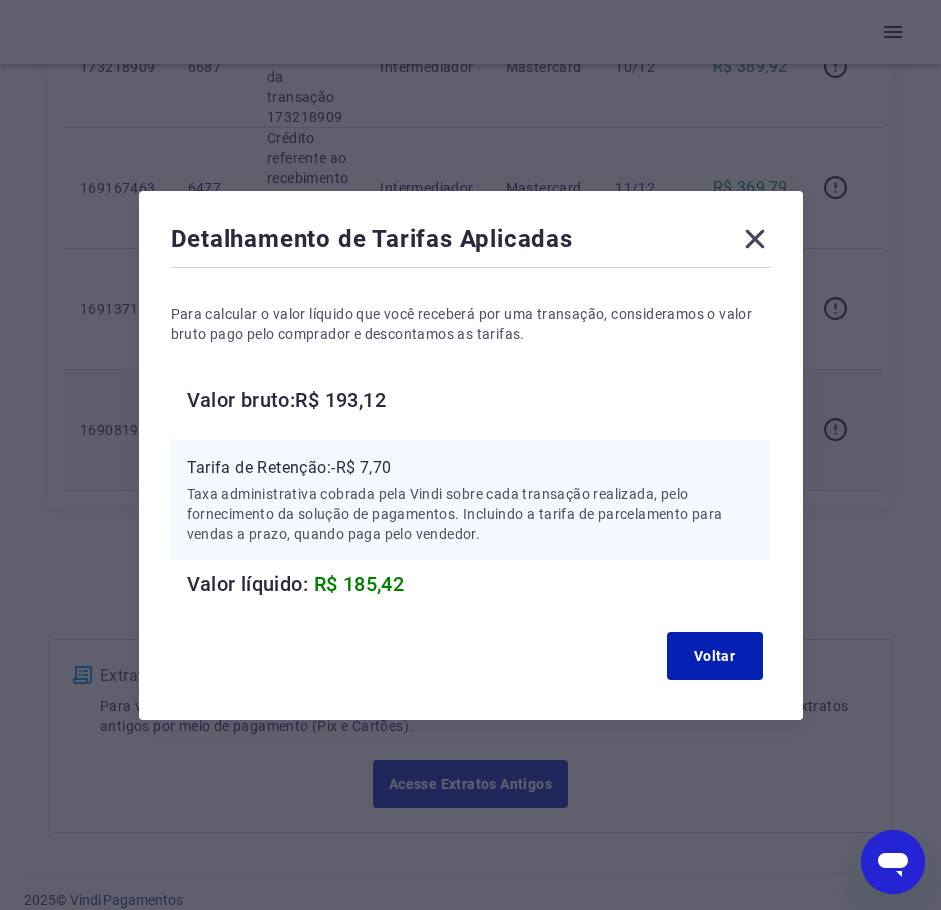 click 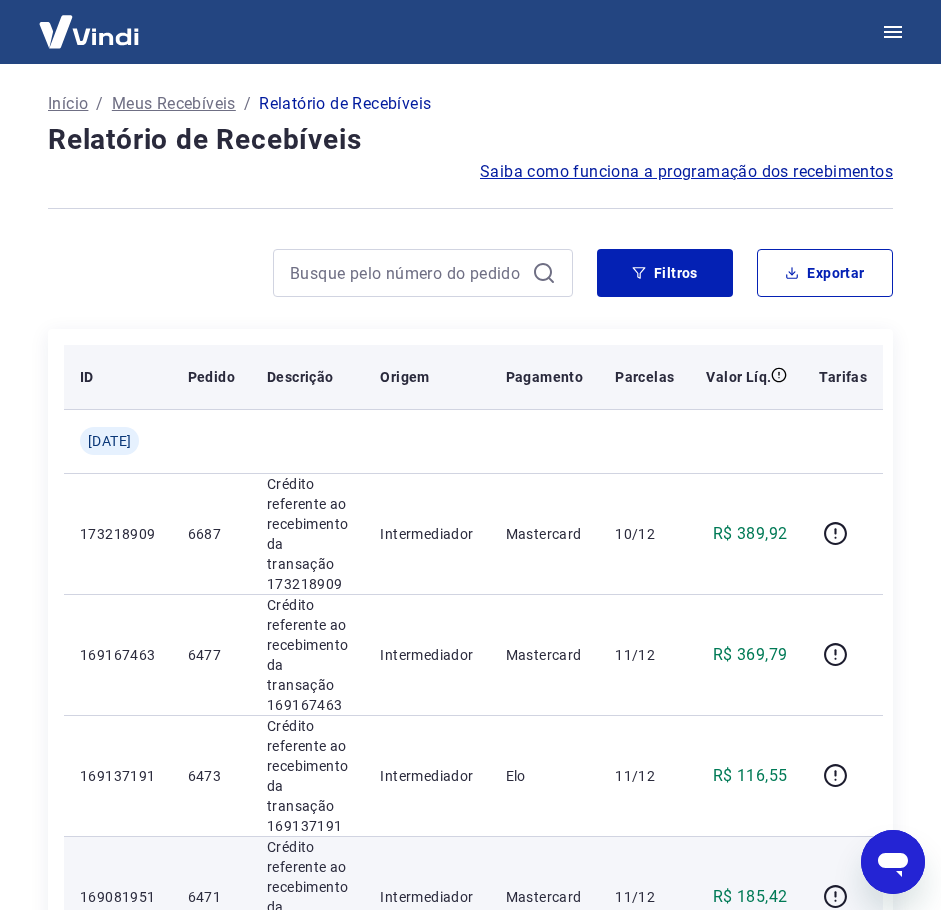 scroll, scrollTop: 267, scrollLeft: 0, axis: vertical 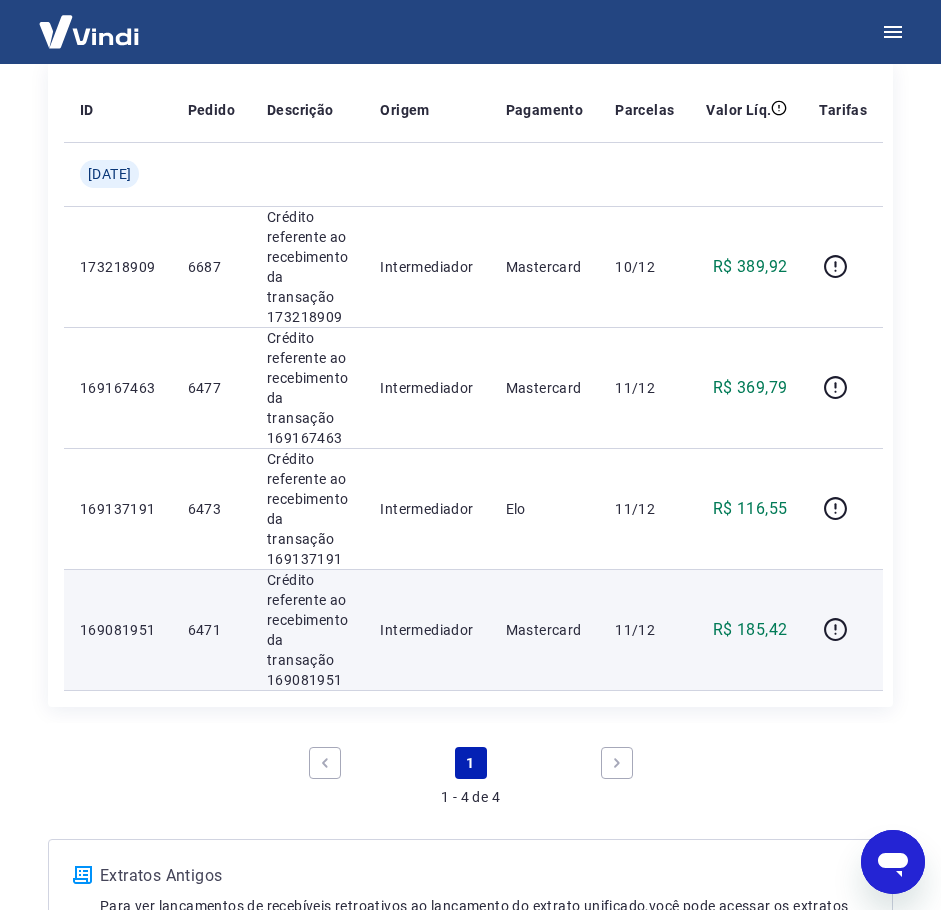 click at bounding box center [843, 630] 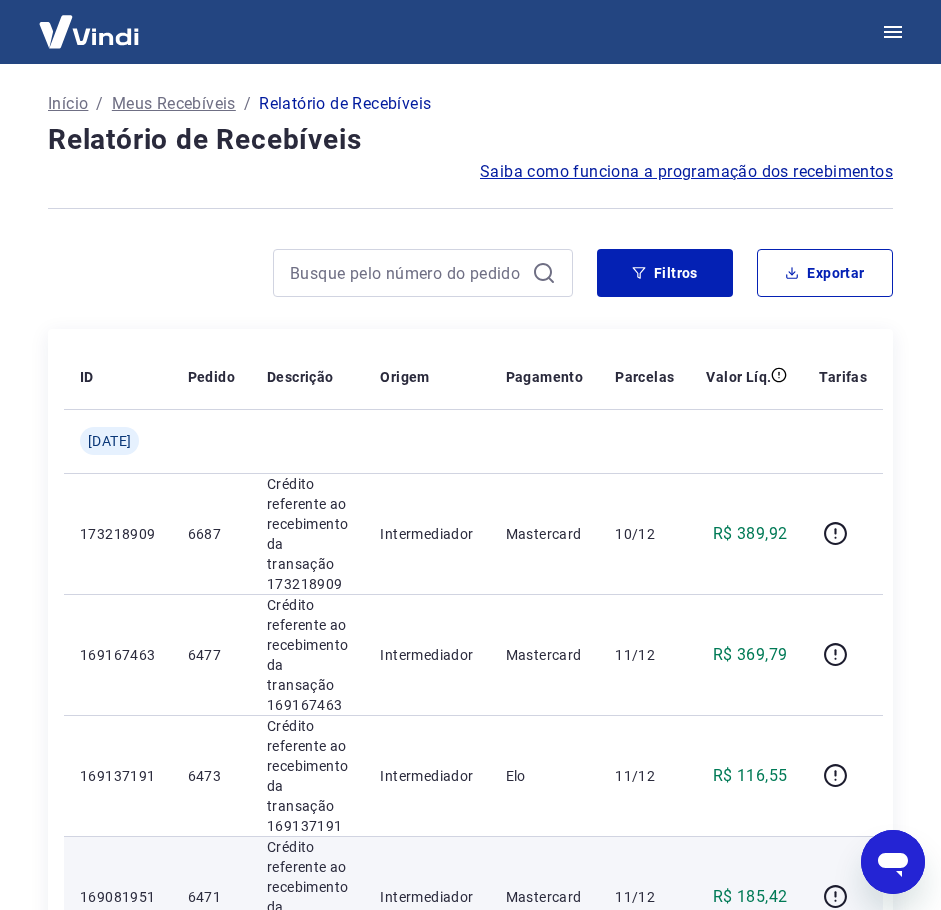 scroll, scrollTop: 333, scrollLeft: 0, axis: vertical 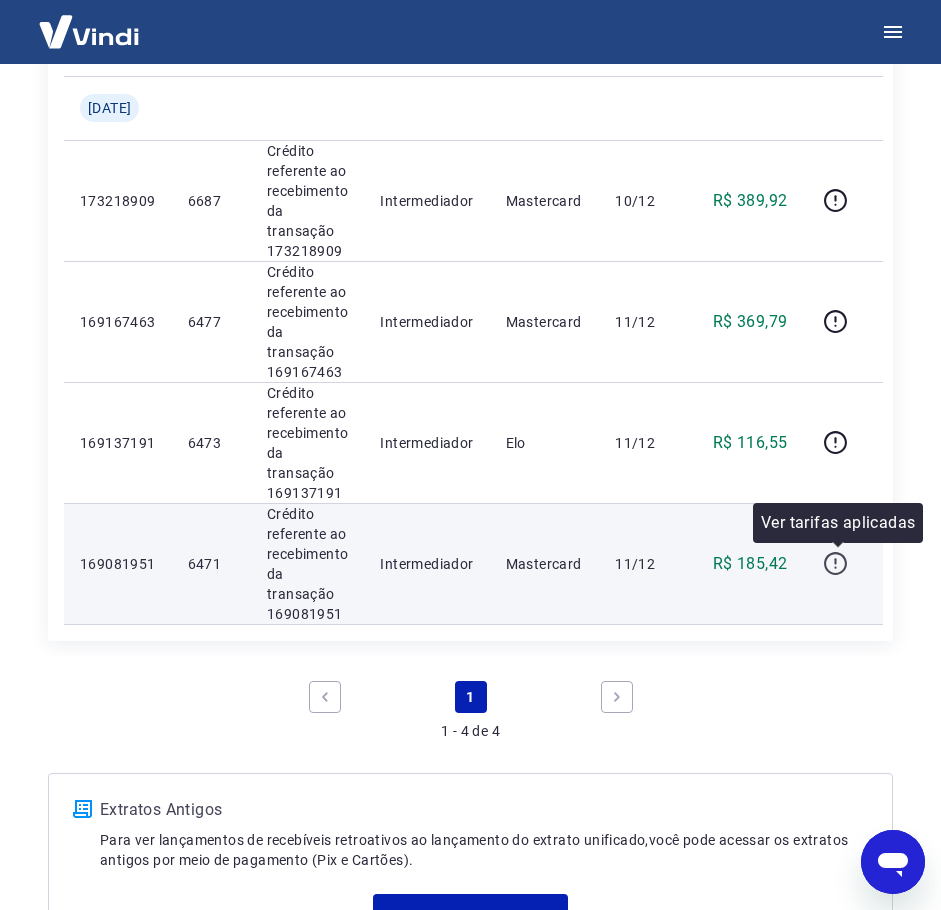click 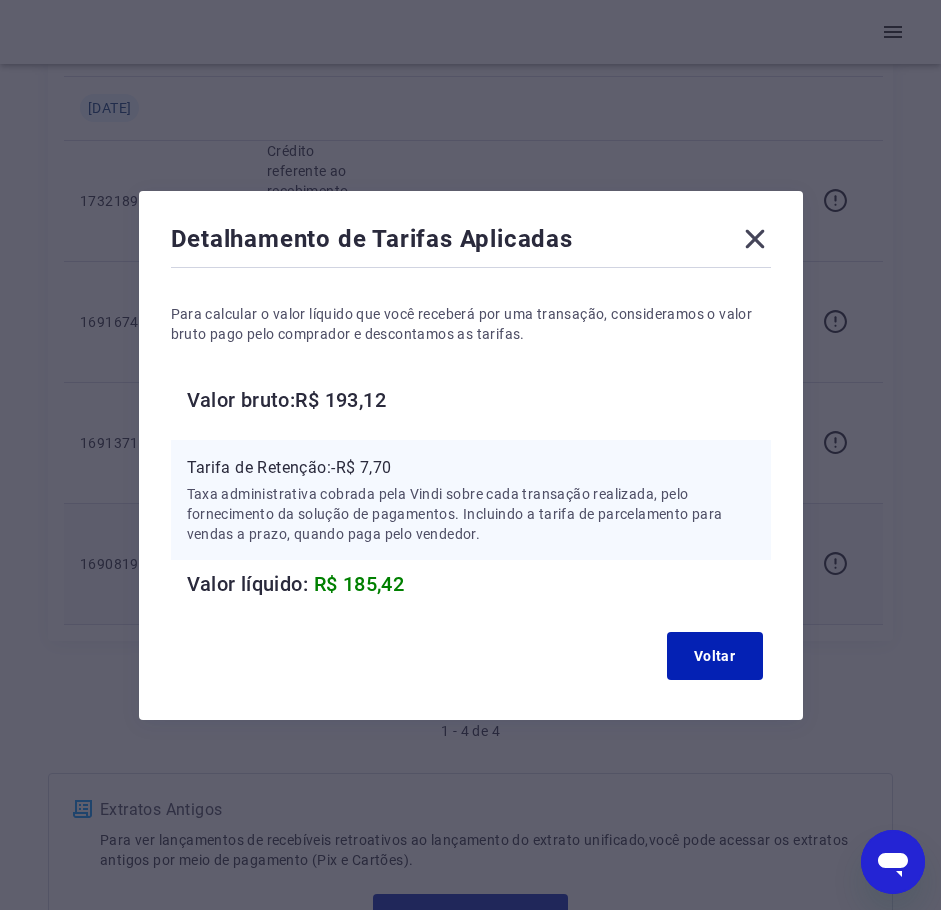 click on "Tarifa de Retenção:  -R$ 7,70" at bounding box center [471, 468] 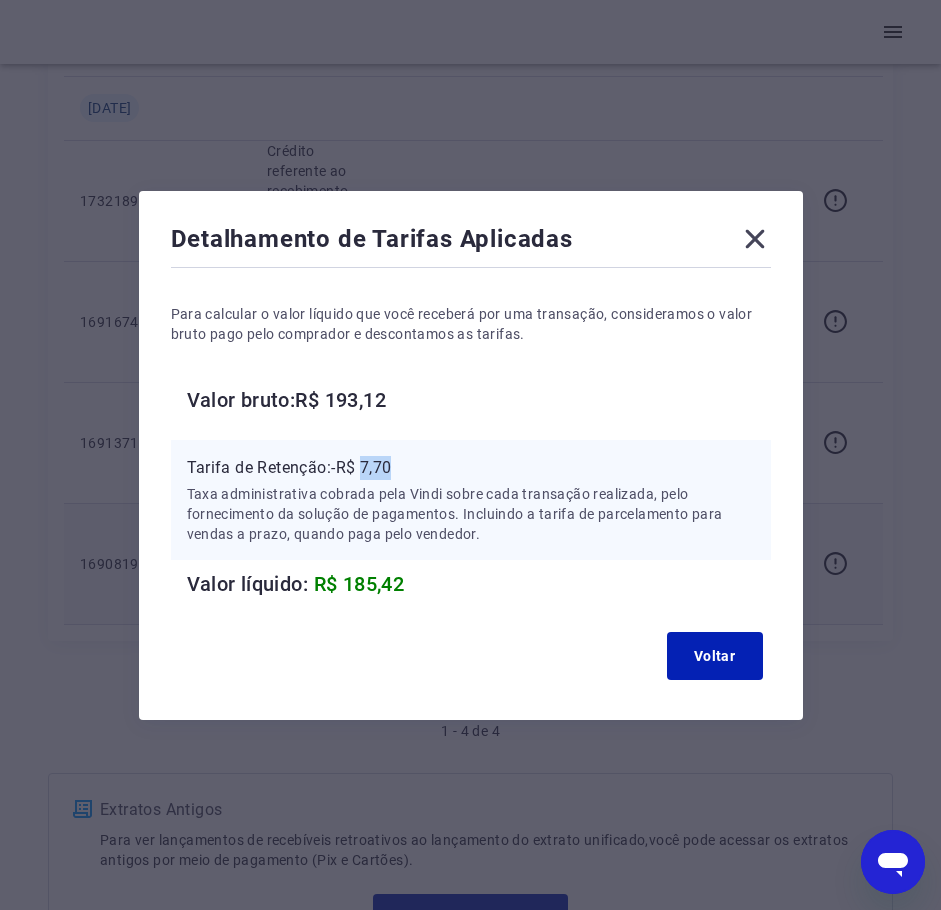 click on "Tarifa de Retenção:  -R$ 7,70" at bounding box center (471, 468) 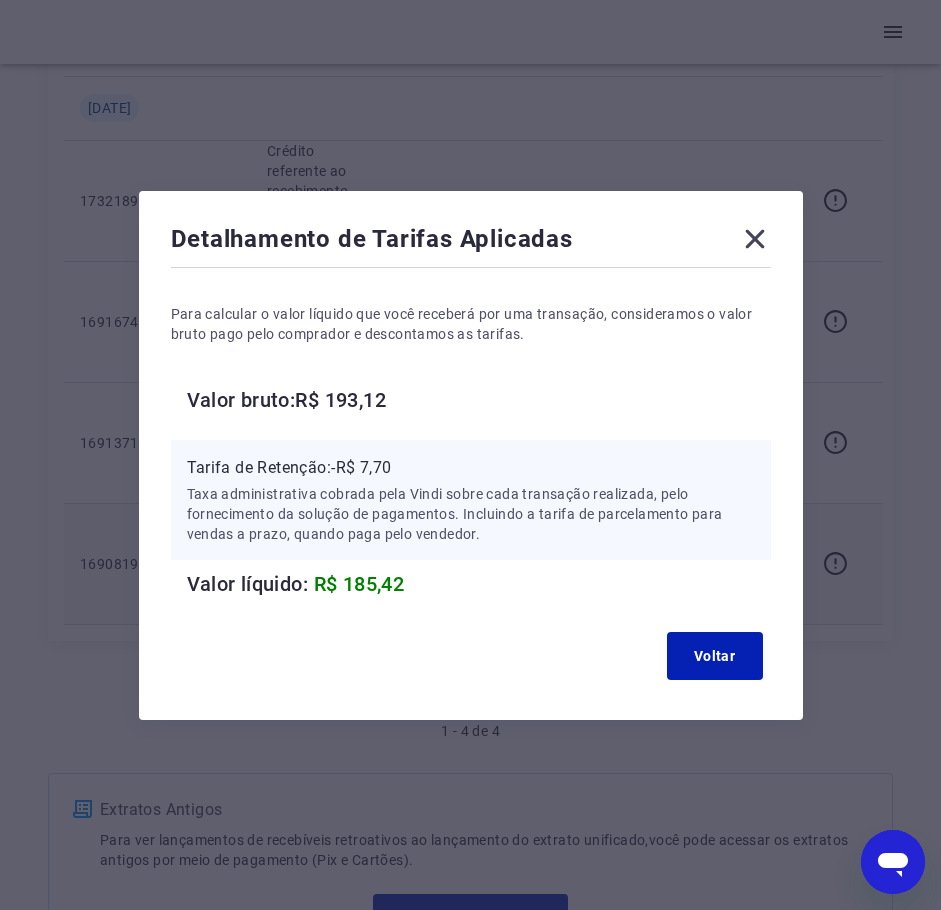 click 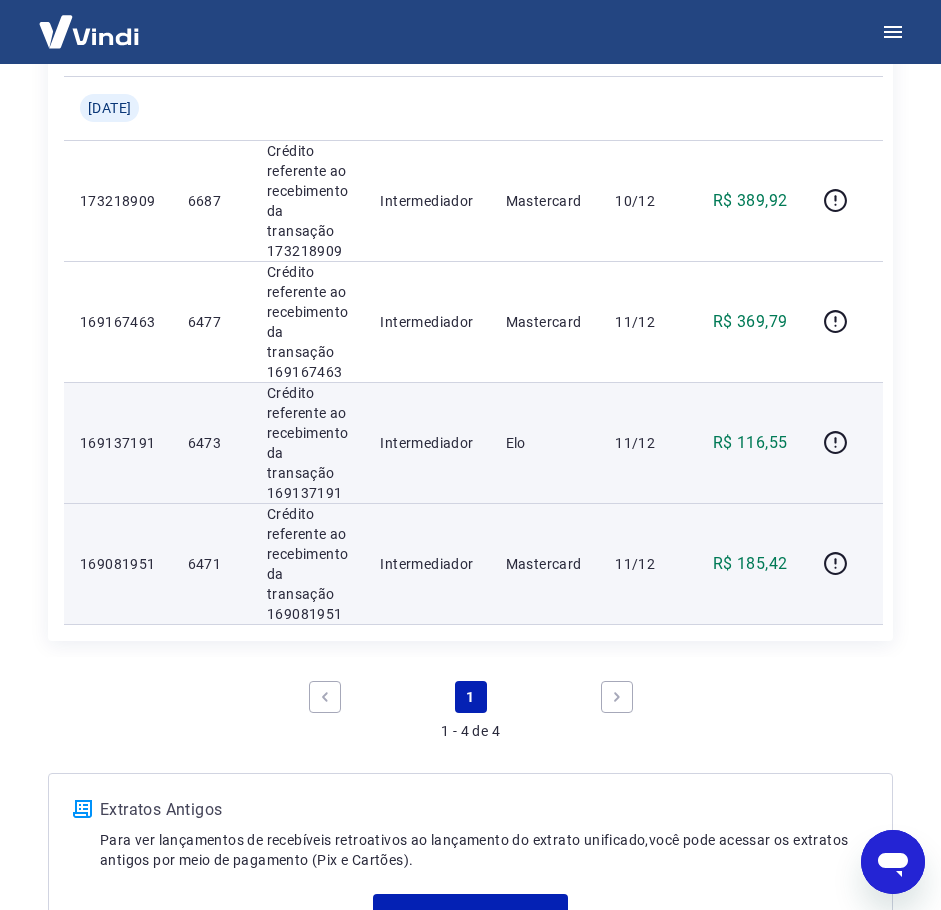 drag, startPoint x: 337, startPoint y: 486, endPoint x: 327, endPoint y: 488, distance: 10.198039 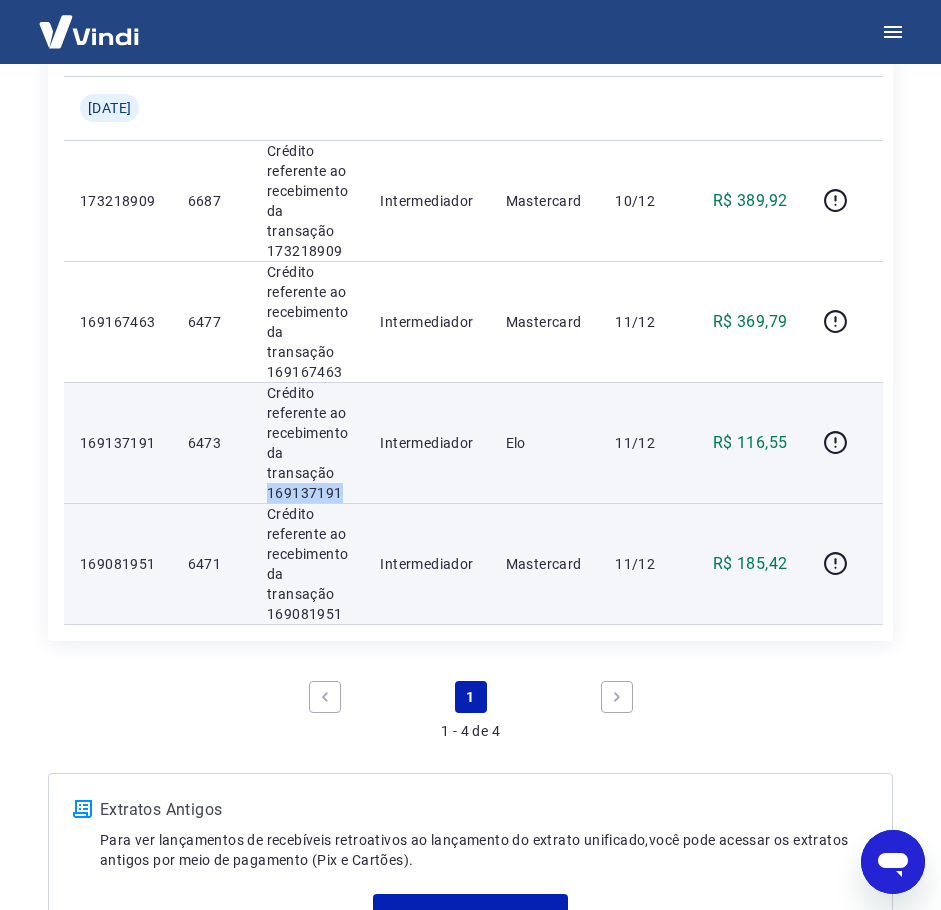 click on "Crédito referente ao recebimento da transação 169137191" at bounding box center [307, 443] 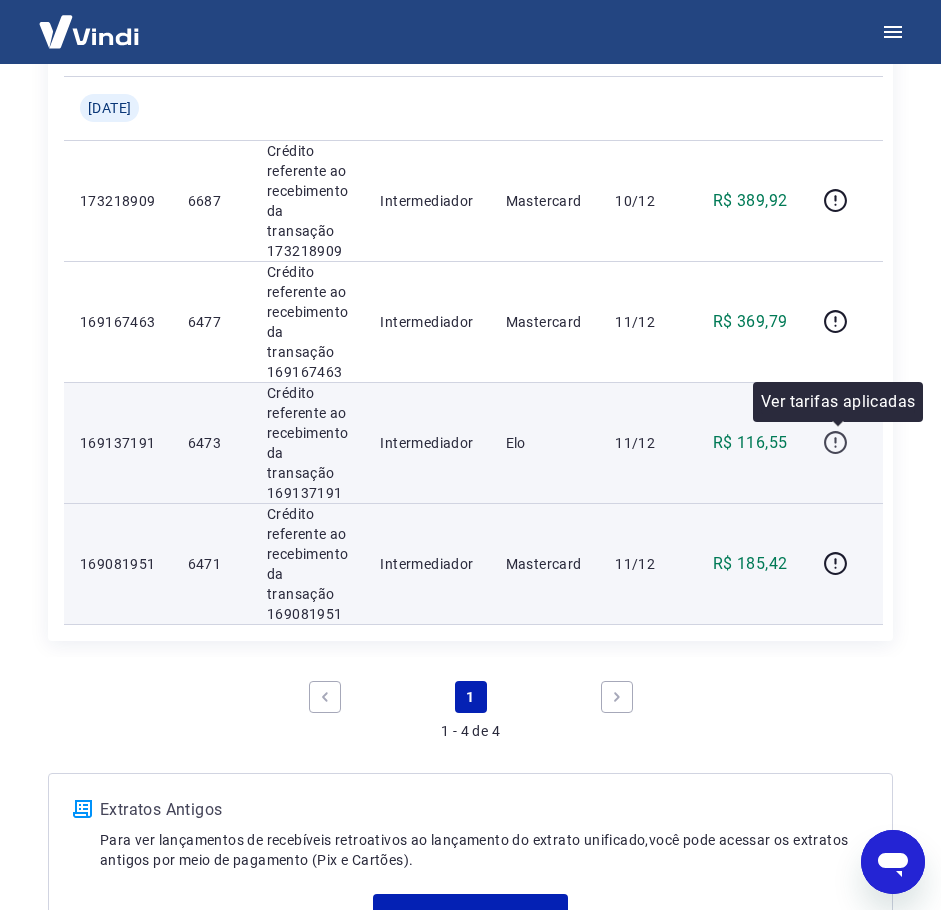 click 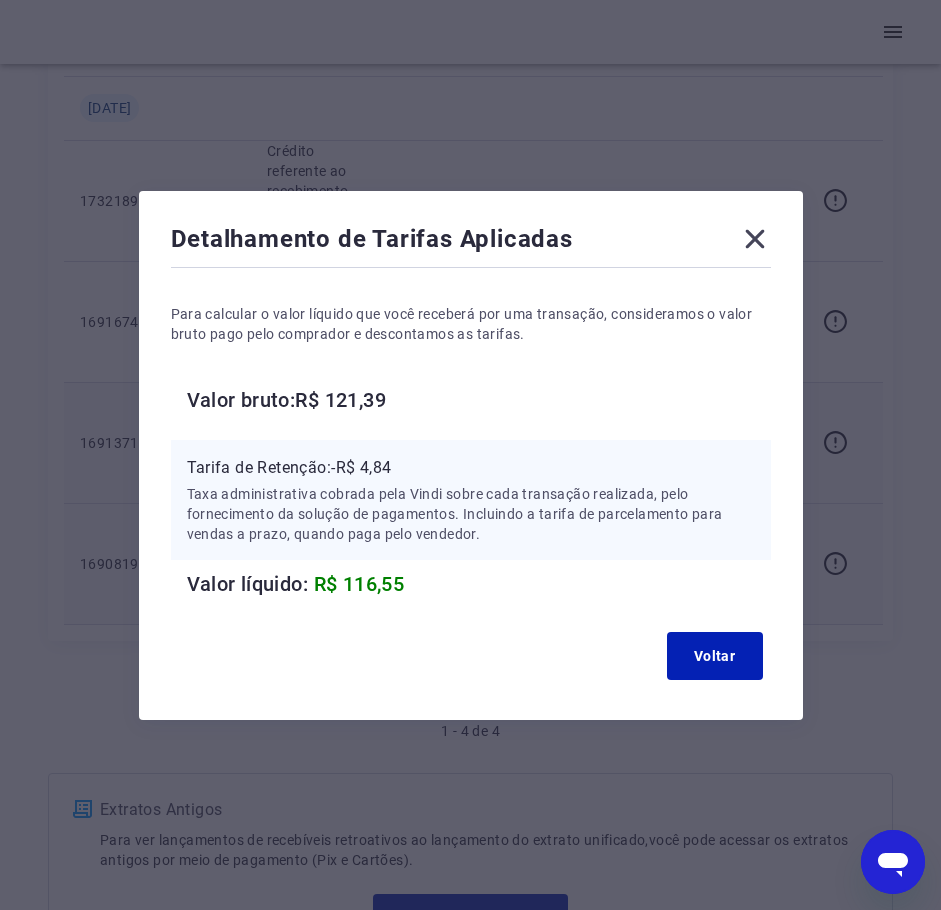 click on "Tarifa de Retenção:  -R$ 4,84" at bounding box center (471, 468) 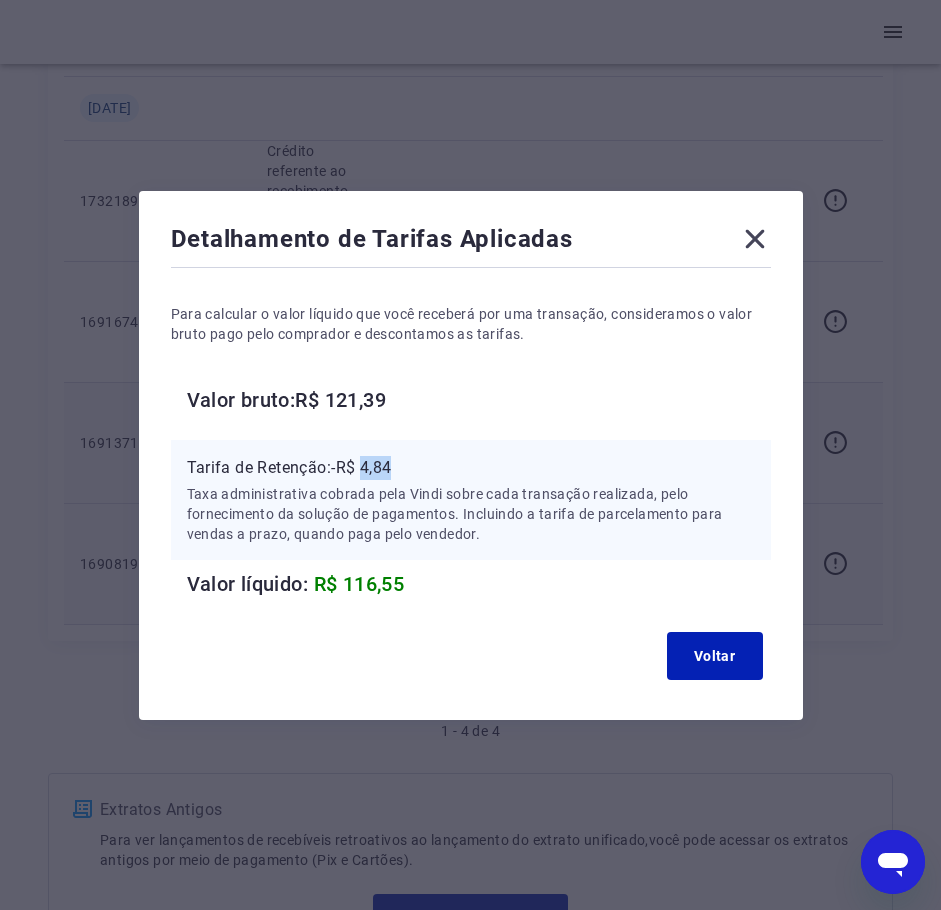 click on "Tarifa de Retenção:  -R$ 4,84" at bounding box center [471, 468] 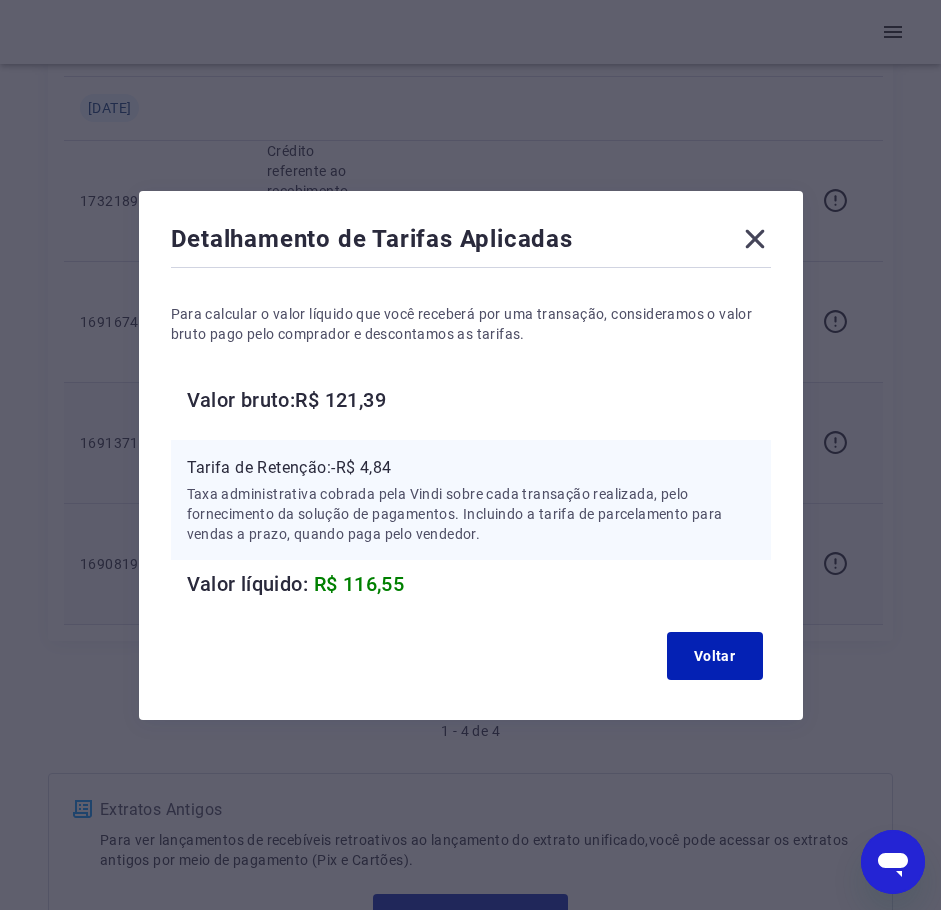 click on "Valor bruto:  R$ 121,39" at bounding box center [479, 400] 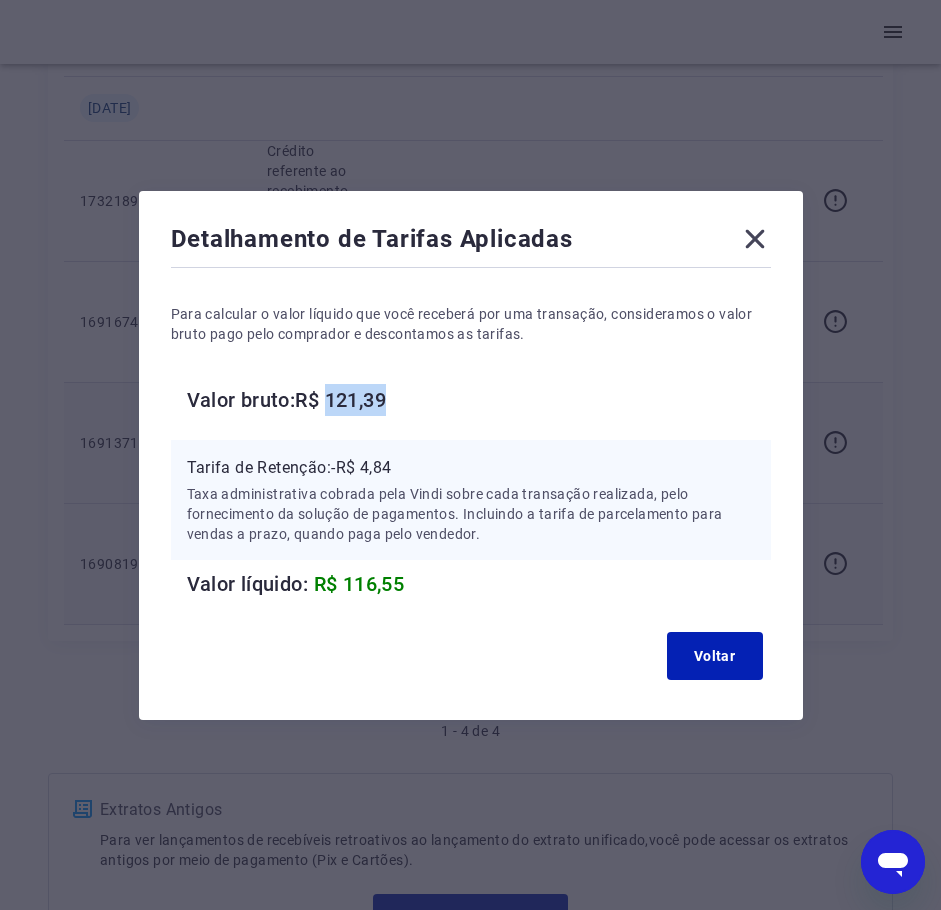 click on "Valor bruto:  R$ 121,39" at bounding box center [479, 400] 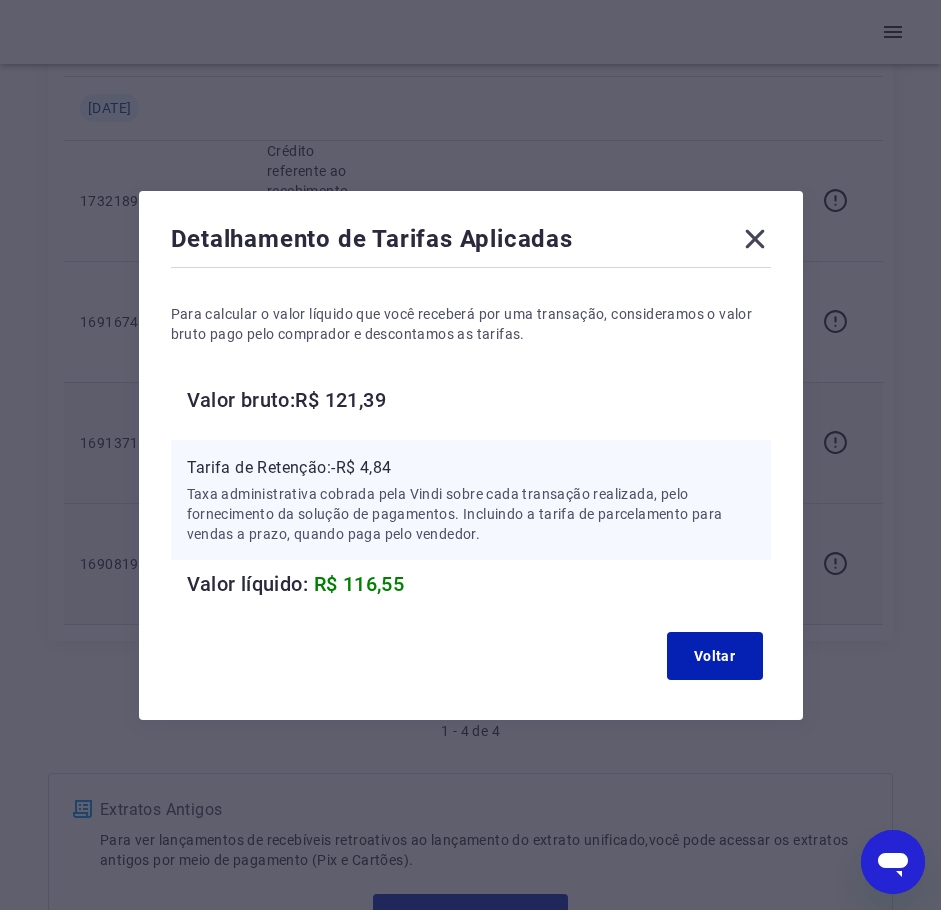 click 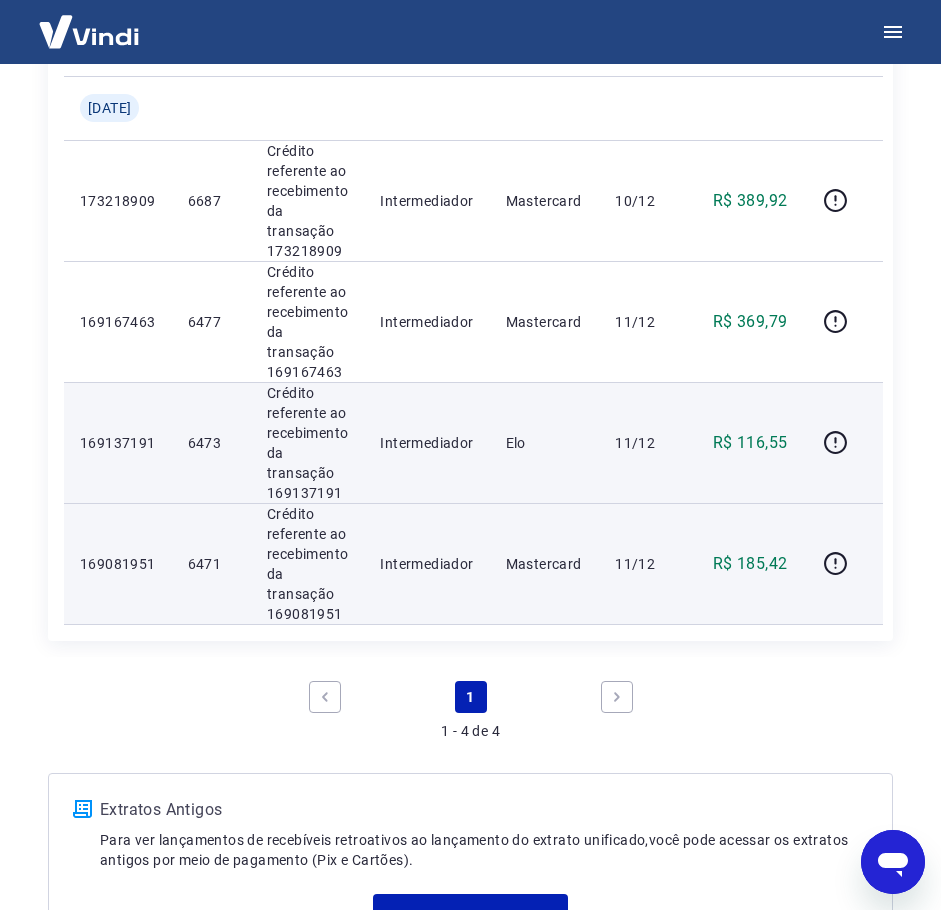 click on "Crédito referente ao recebimento da transação 169137191" at bounding box center (307, 443) 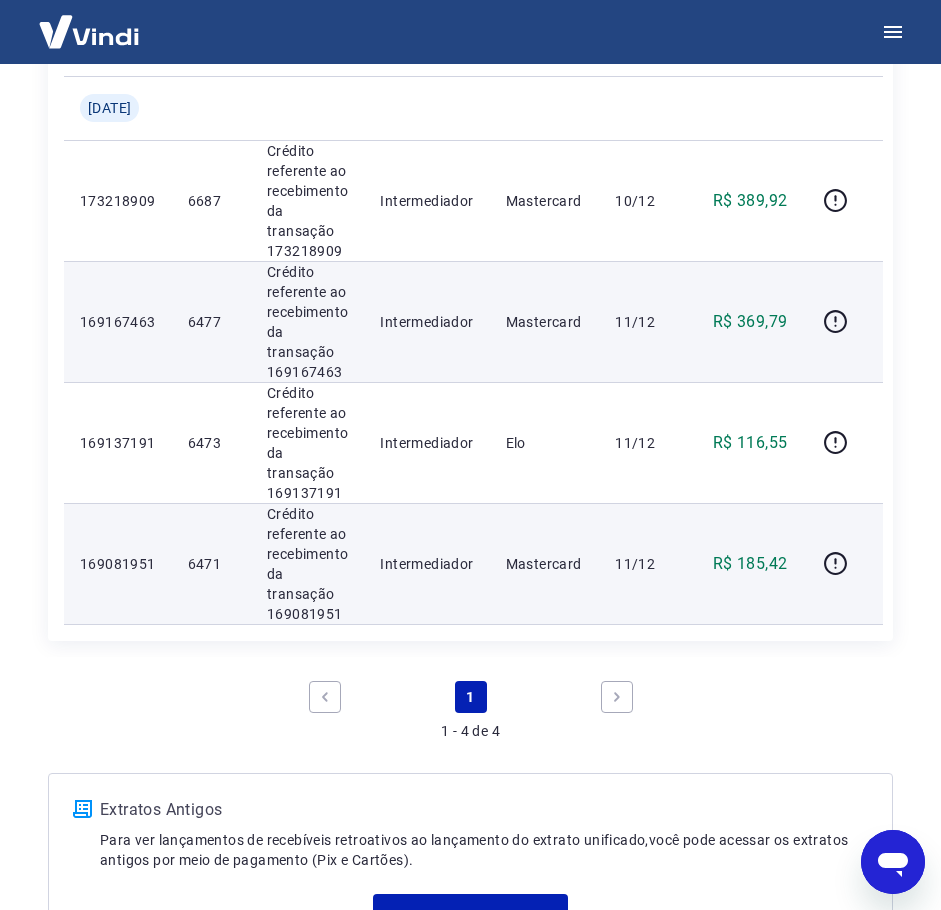 click on "Crédito referente ao recebimento da transação 169167463" at bounding box center [307, 322] 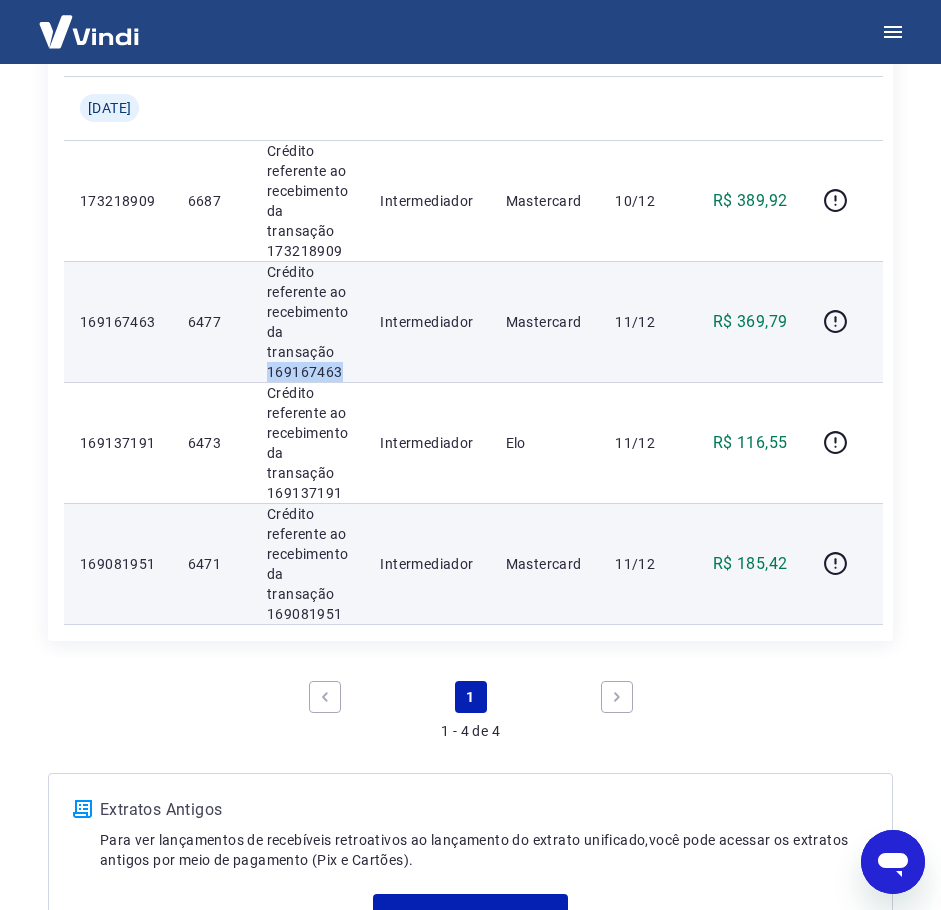click on "Crédito referente ao recebimento da transação 169167463" at bounding box center [307, 322] 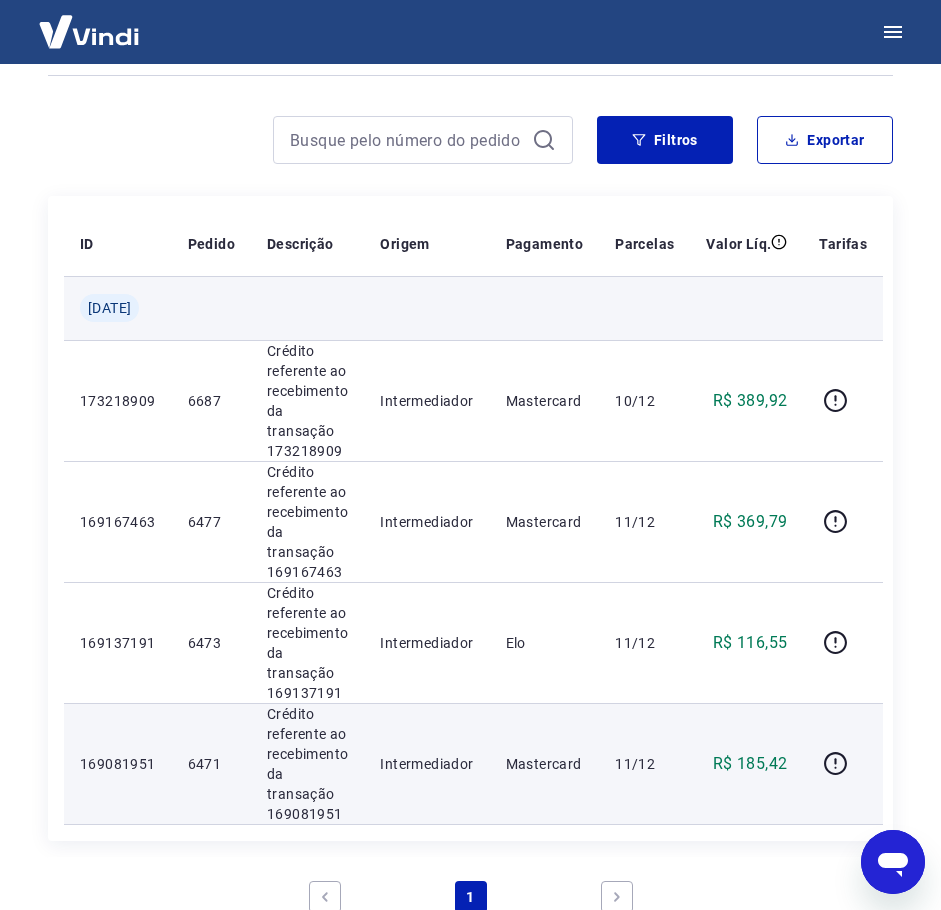 scroll, scrollTop: 67, scrollLeft: 0, axis: vertical 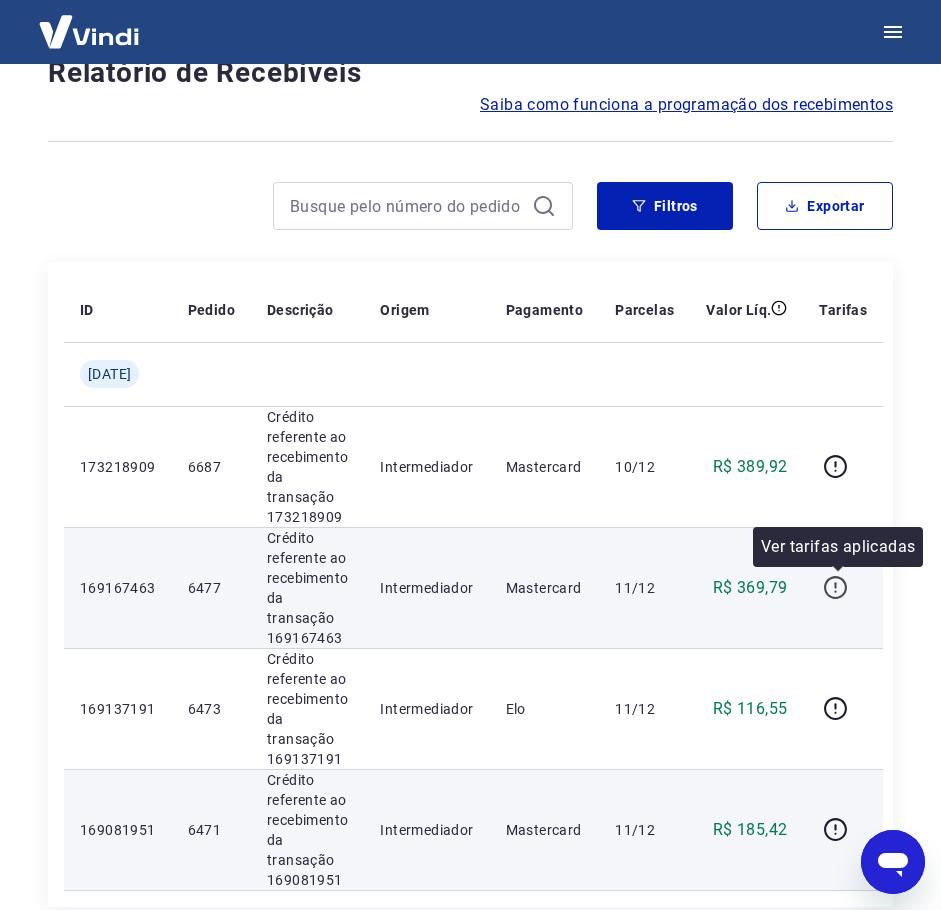 click 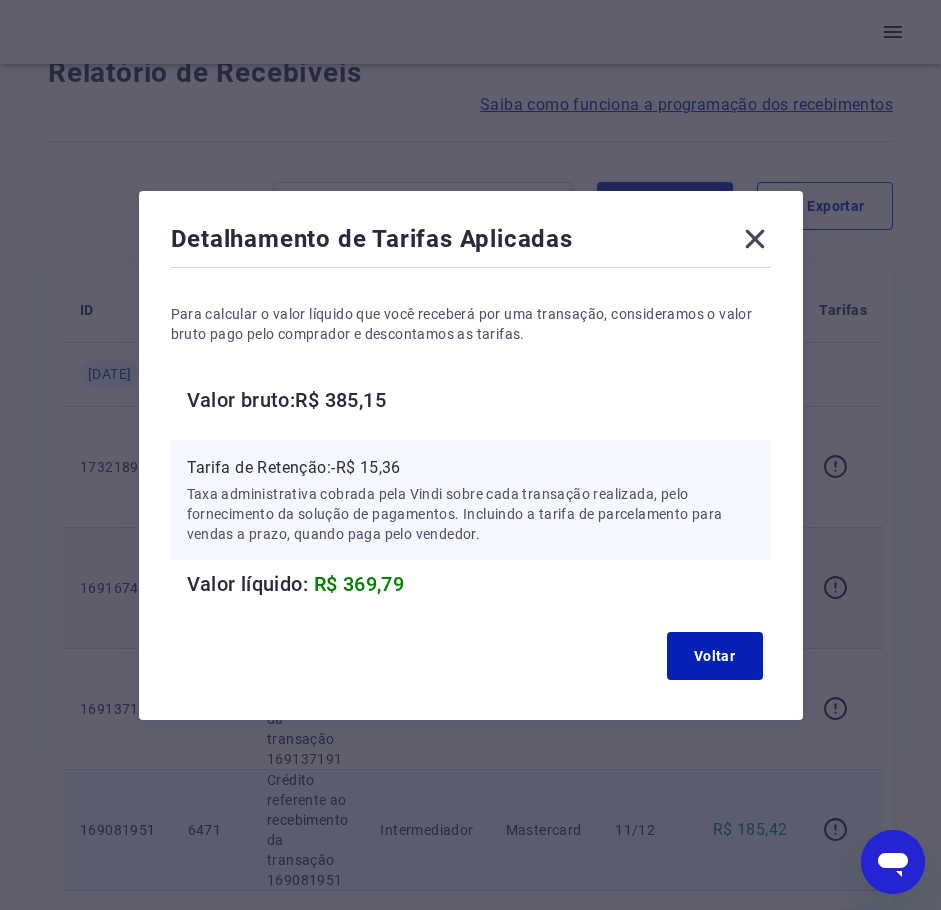 click on "Tarifa de Retenção:  -R$ 15,36" at bounding box center [471, 468] 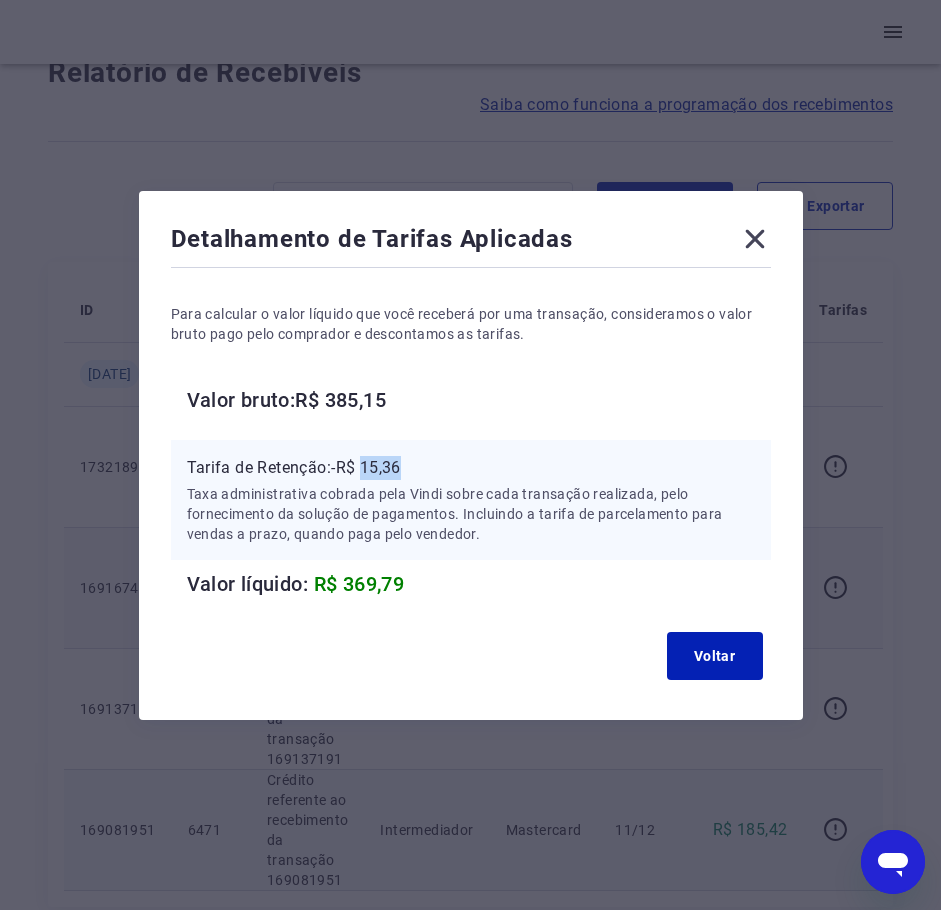 drag, startPoint x: 394, startPoint y: 466, endPoint x: 687, endPoint y: 469, distance: 293.01535 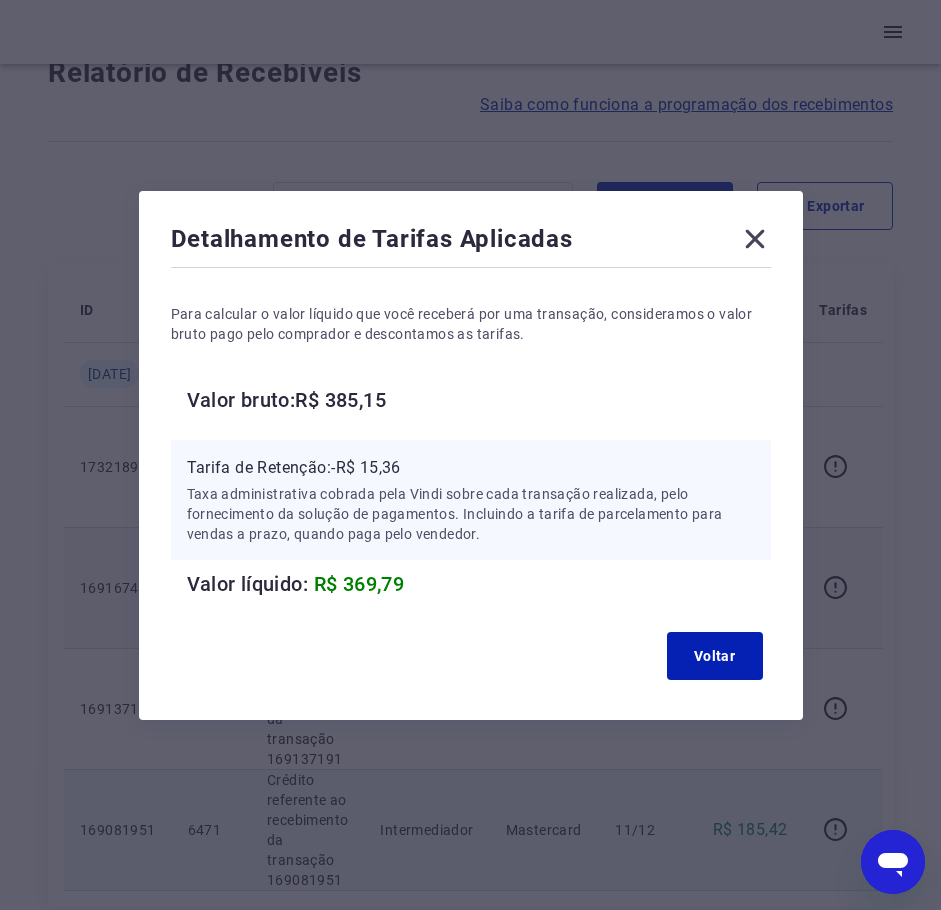 drag, startPoint x: 379, startPoint y: 377, endPoint x: 375, endPoint y: 387, distance: 10.770329 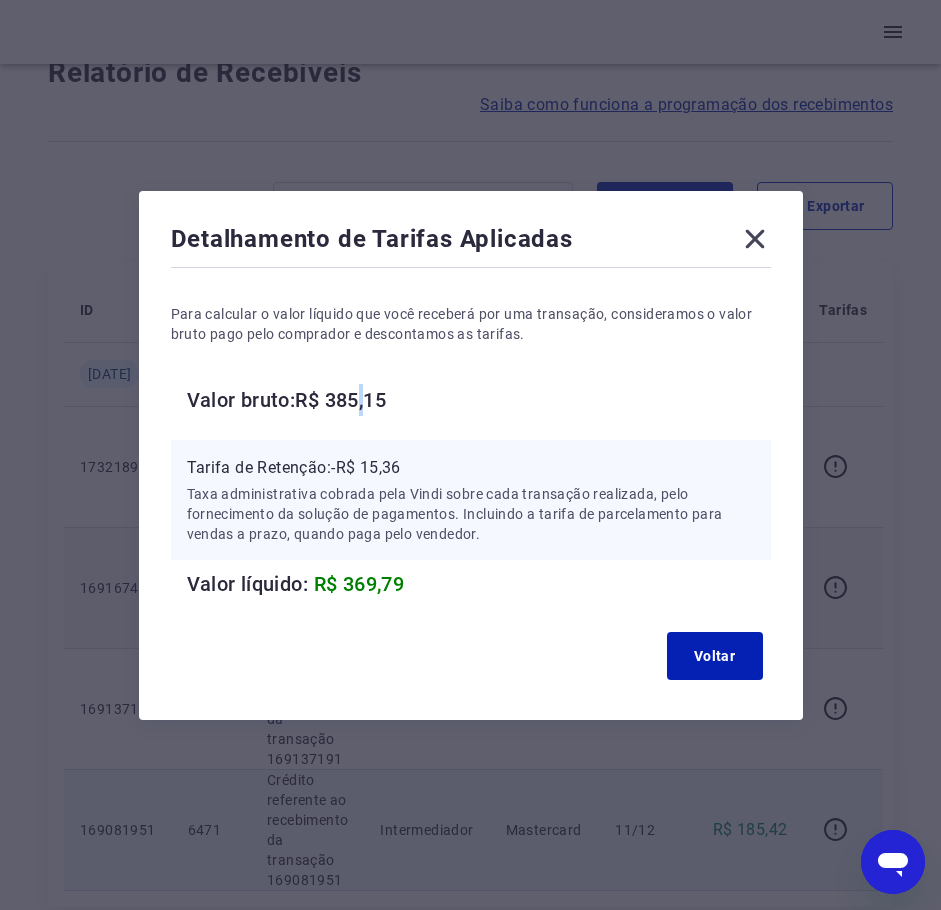 click on "Valor bruto:  R$ 385,15" at bounding box center [479, 400] 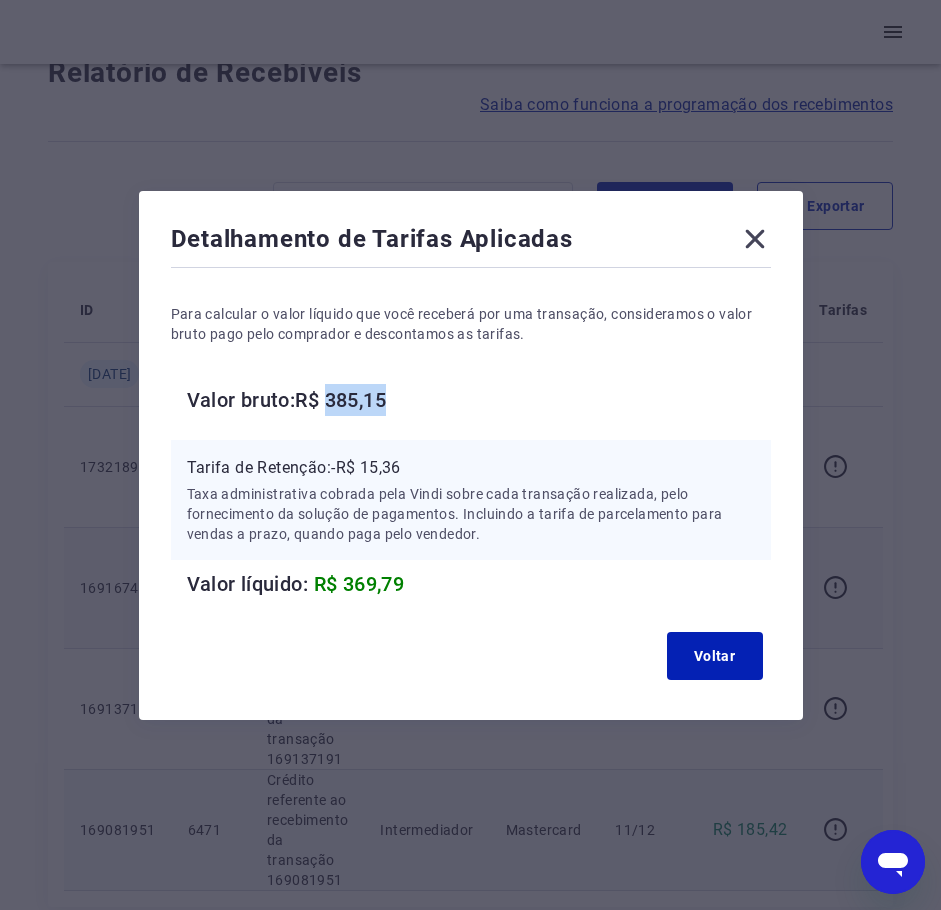 click on "Valor bruto:  R$ 385,15" at bounding box center [479, 400] 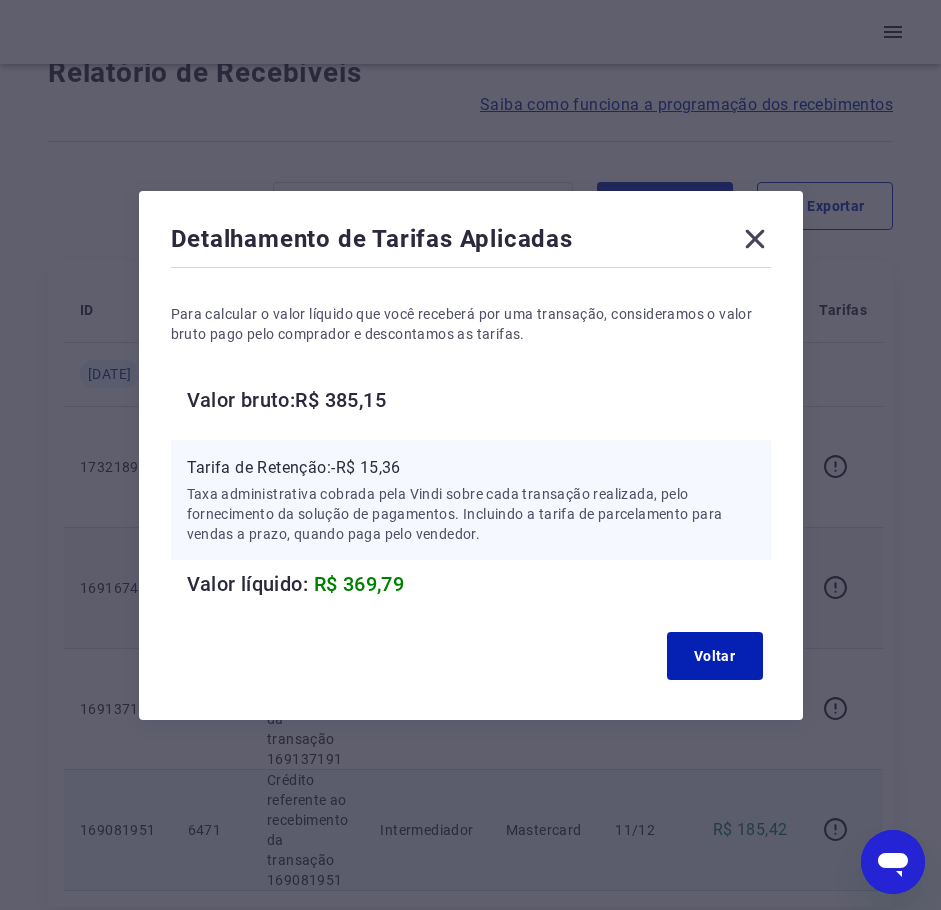 click 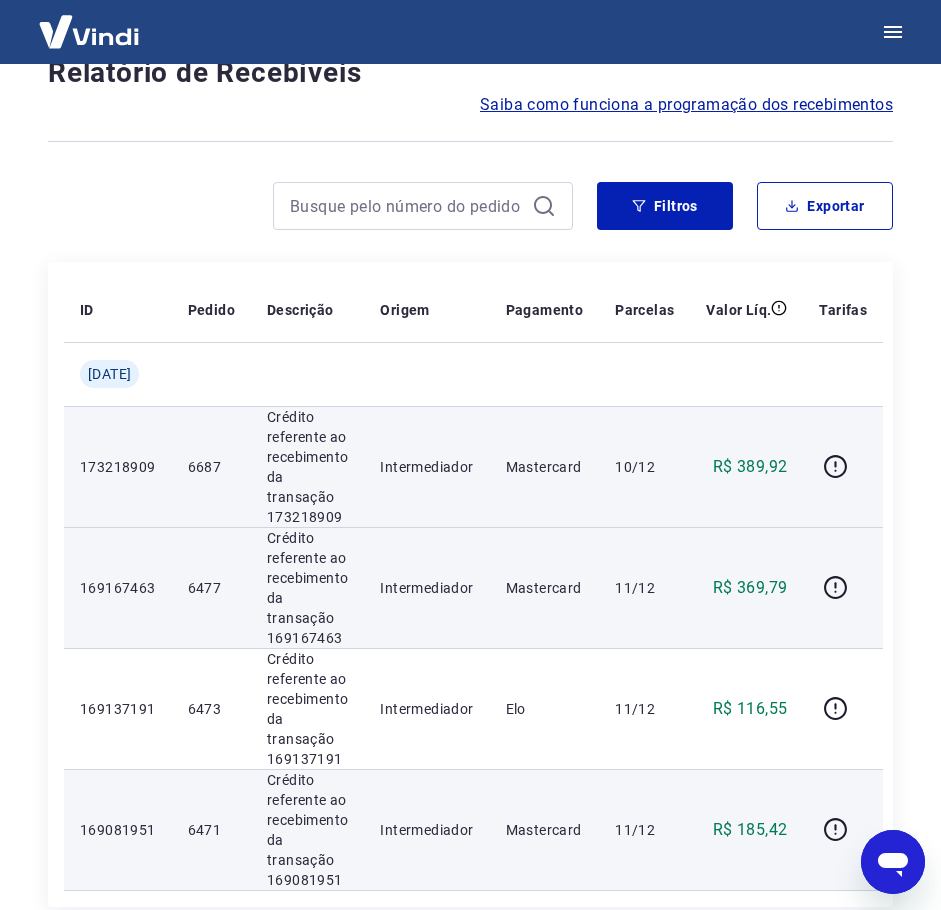 click on "Crédito referente ao recebimento da transação 173218909" at bounding box center (307, 467) 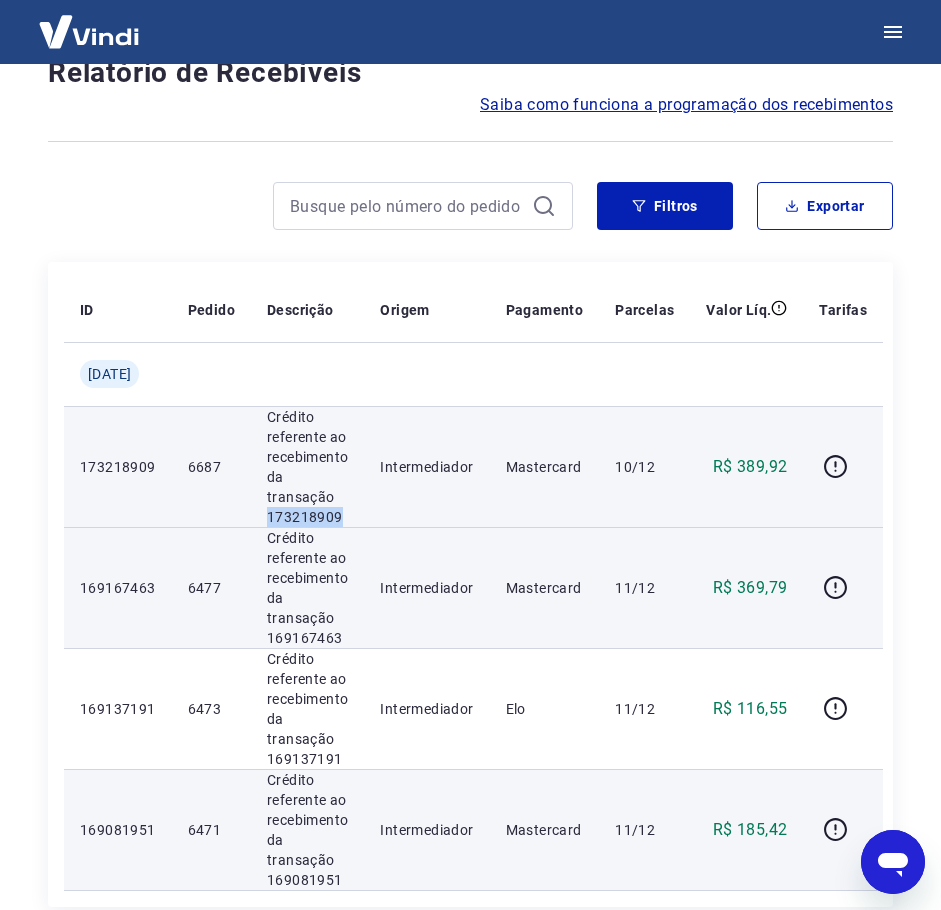 click on "Crédito referente ao recebimento da transação 173218909" at bounding box center (307, 467) 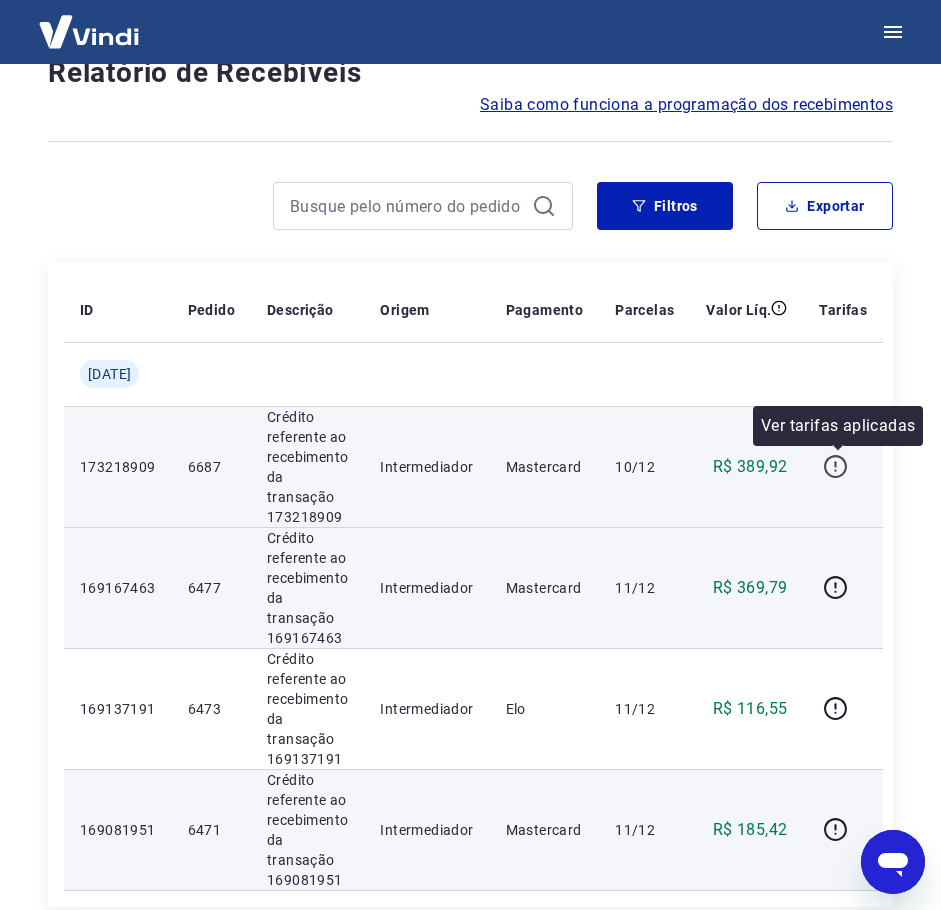 click 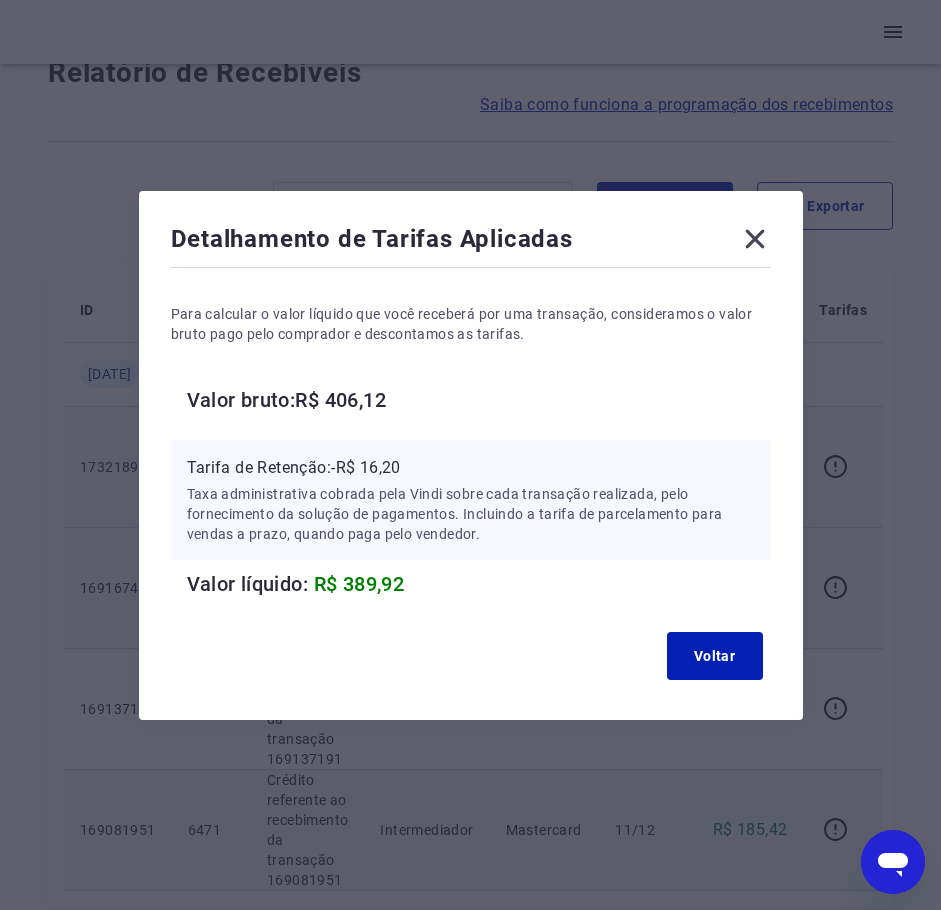 click on "Tarifa de Retenção:  -R$ 16,20" at bounding box center [471, 468] 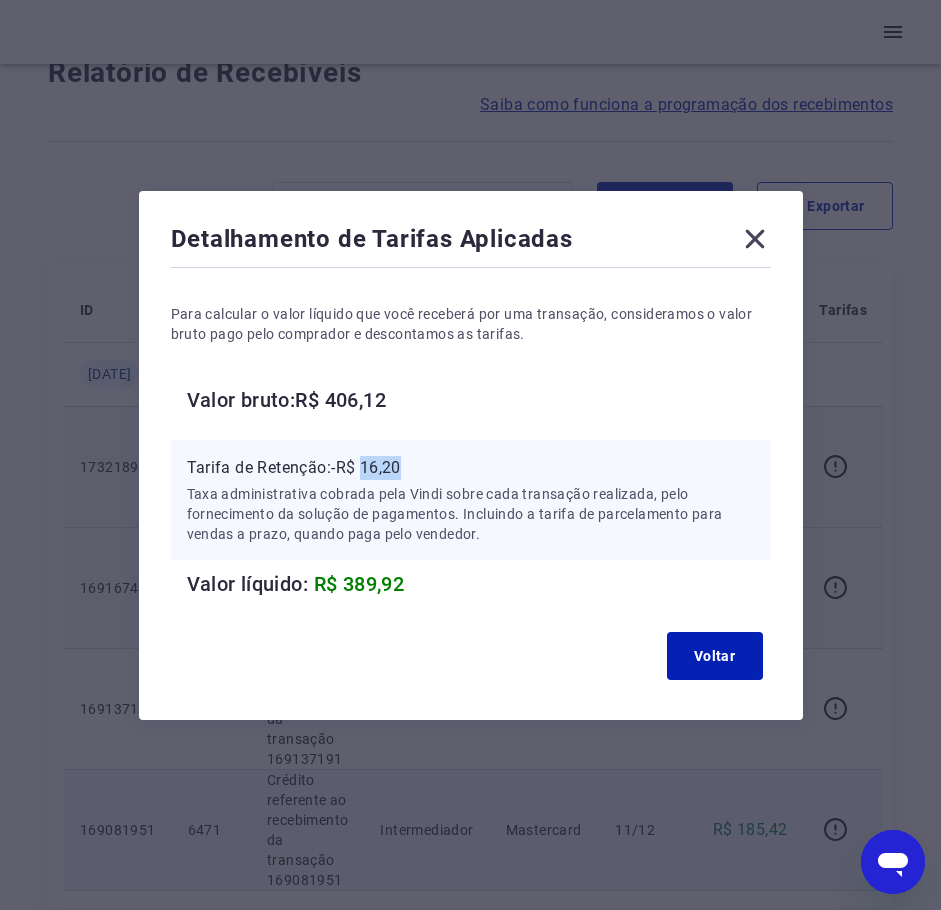 click on "Tarifa de Retenção:  -R$ 16,20" at bounding box center [471, 468] 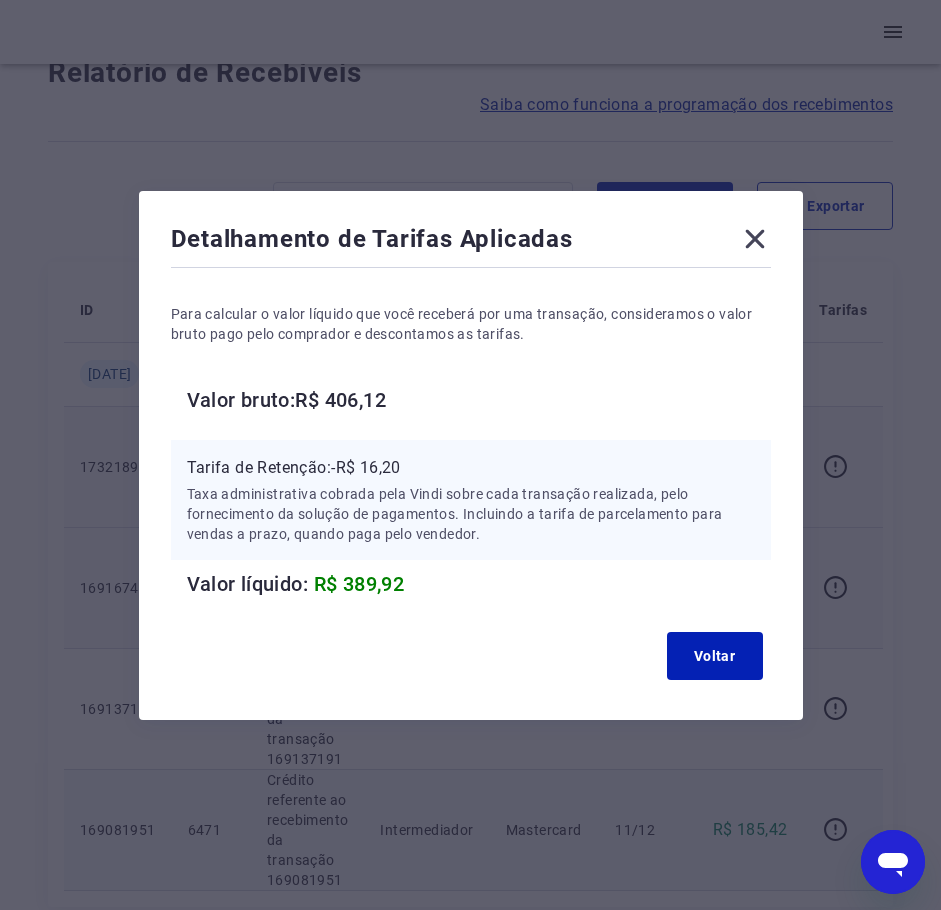 click on "Para calcular o valor líquido que você receberá por uma transação, consideramos o valor bruto pago pelo comprador e descontamos as tarifas. Valor bruto:  R$ 406,12 Tarifa de Retenção:  -R$ 16,20 Taxa administrativa cobrada pela Vindi sobre cada transação realizada, pelo fornecimento da solução de pagamentos. Incluindo a tarifa de parcelamento para vendas a prazo, quando paga pelo vendedor. Valor líquido:   R$ 389,92" at bounding box center [471, 436] 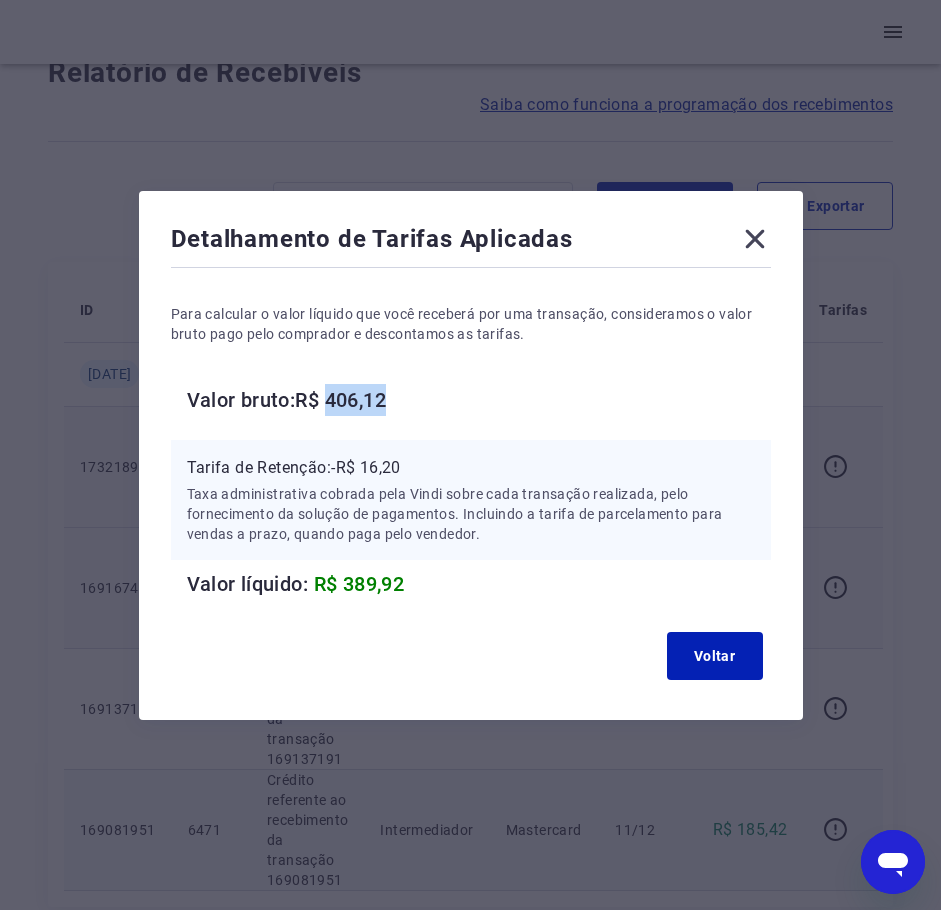 click on "Para calcular o valor líquido que você receberá por uma transação, consideramos o valor bruto pago pelo comprador e descontamos as tarifas. Valor bruto:  R$ 406,12 Tarifa de Retenção:  -R$ 16,20 Taxa administrativa cobrada pela Vindi sobre cada transação realizada, pelo fornecimento da solução de pagamentos. Incluindo a tarifa de parcelamento para vendas a prazo, quando paga pelo vendedor. Valor líquido:   R$ 389,92" at bounding box center (471, 436) 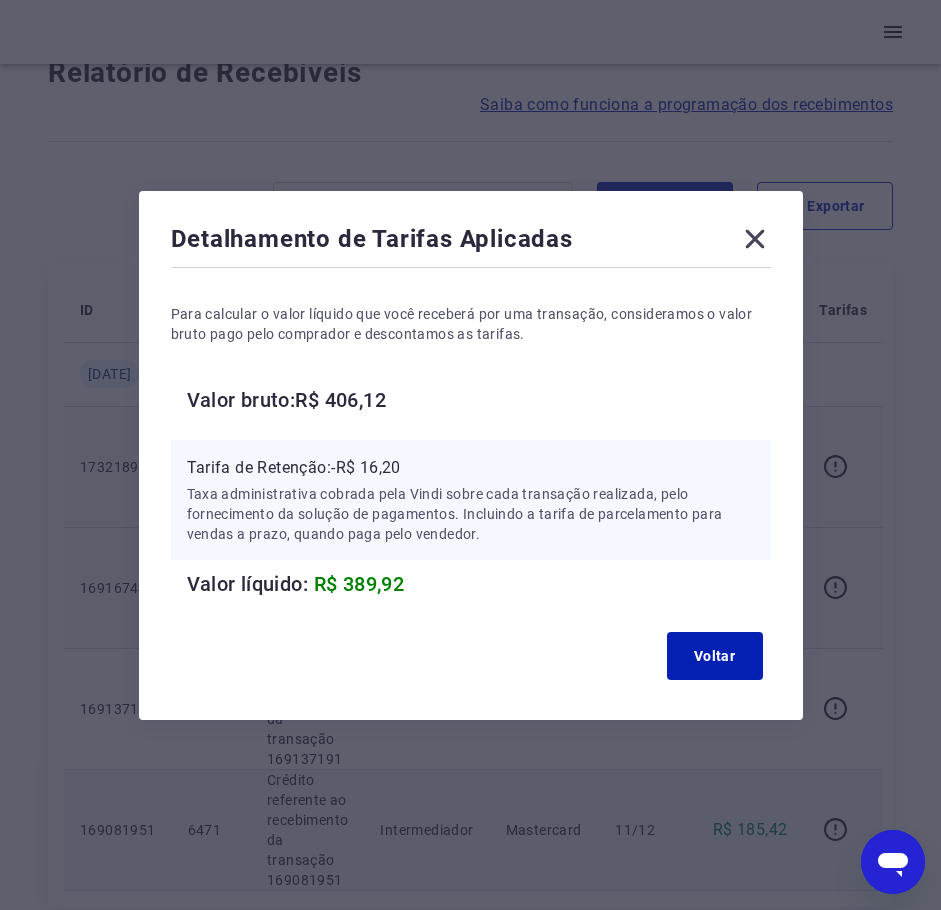 click 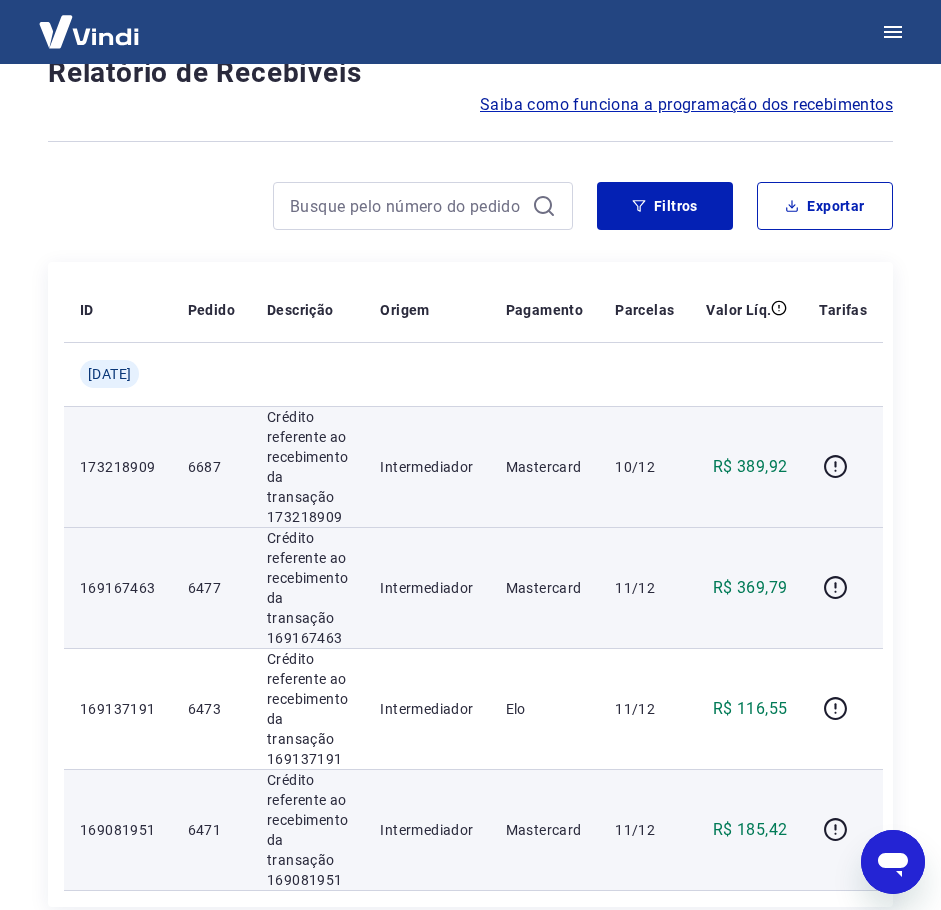 click on "Filtros Exportar" at bounding box center (470, 214) 